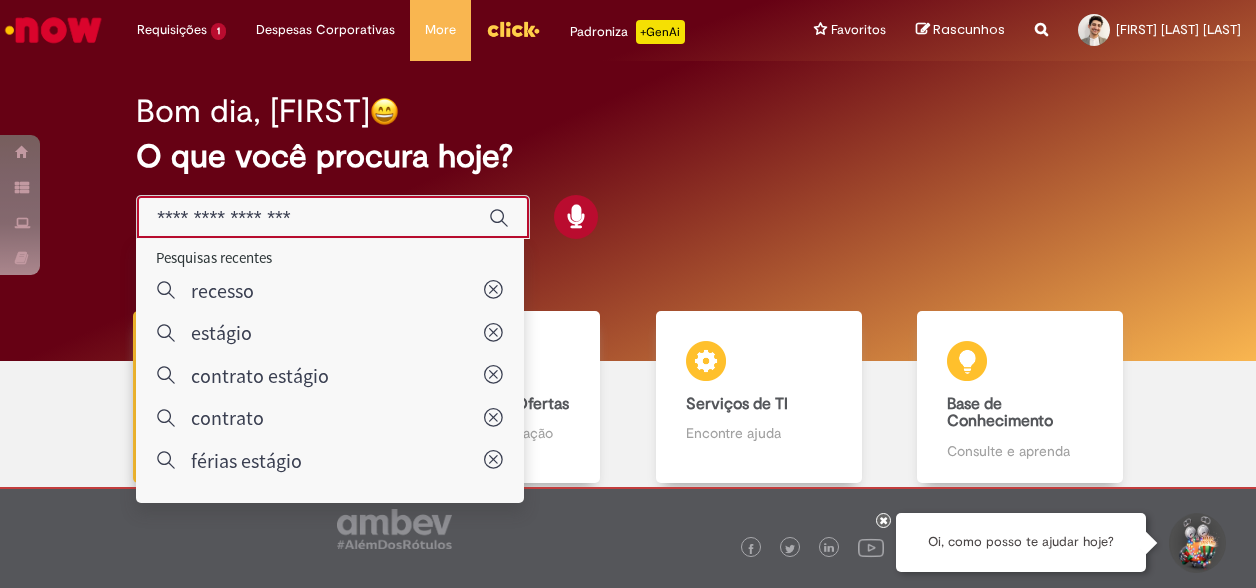 scroll, scrollTop: 0, scrollLeft: 0, axis: both 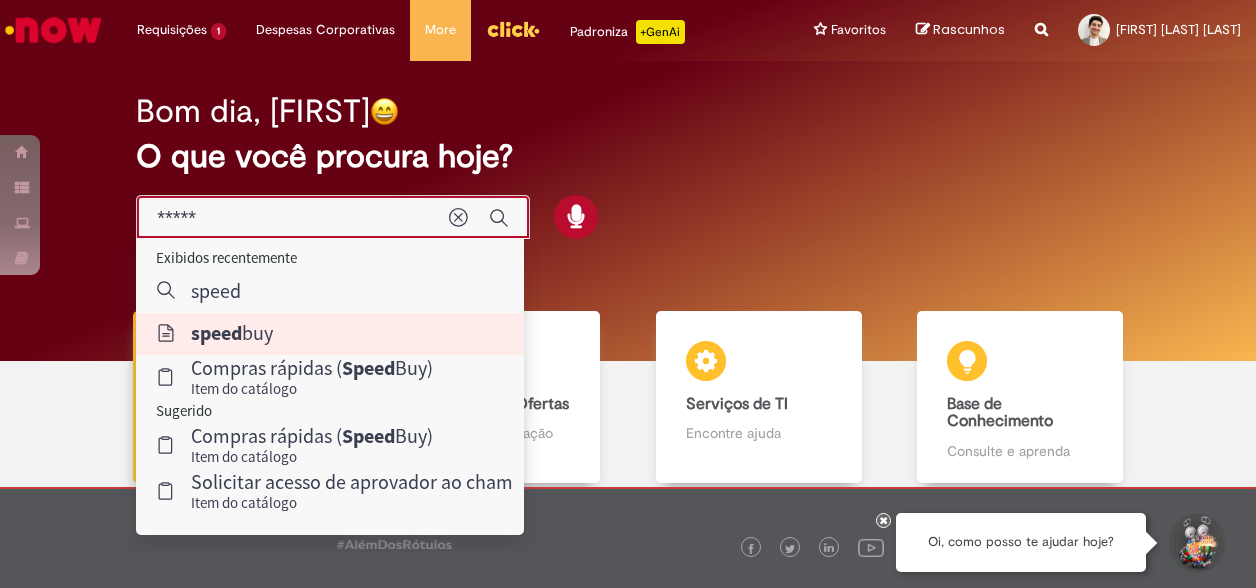 type on "********" 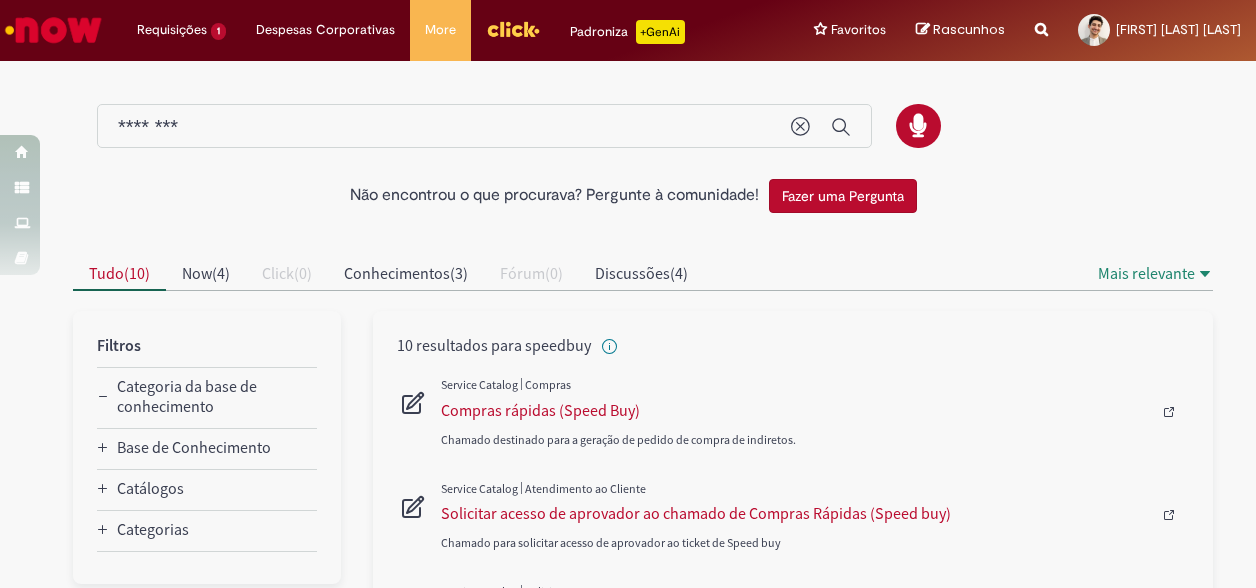 scroll, scrollTop: 0, scrollLeft: 0, axis: both 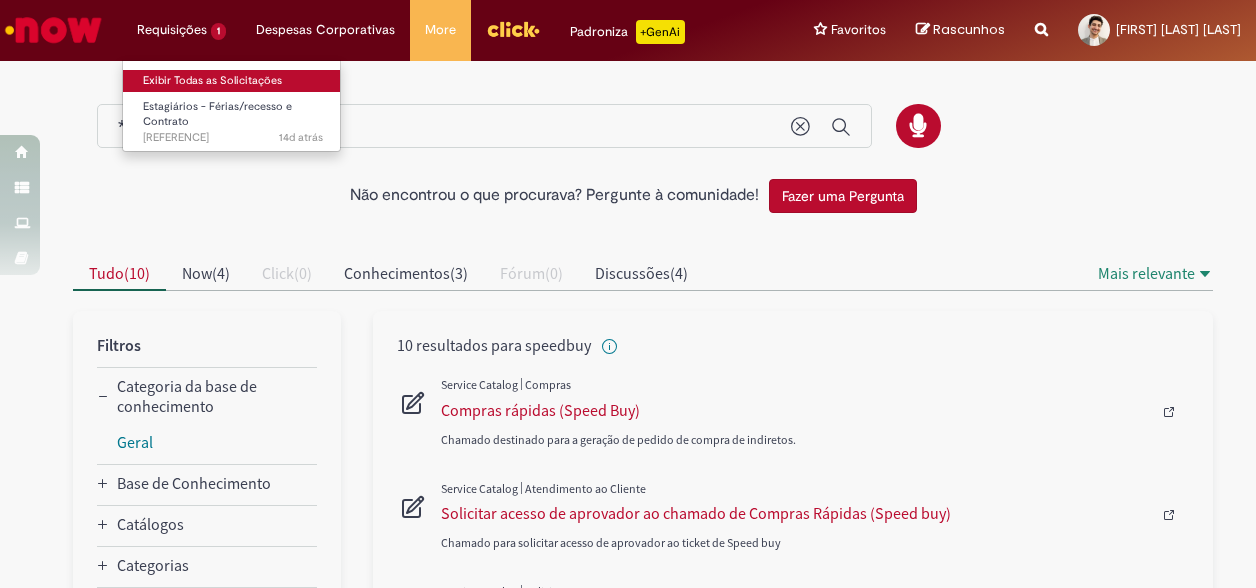 click on "Exibir Todas as Solicitações" at bounding box center [233, 81] 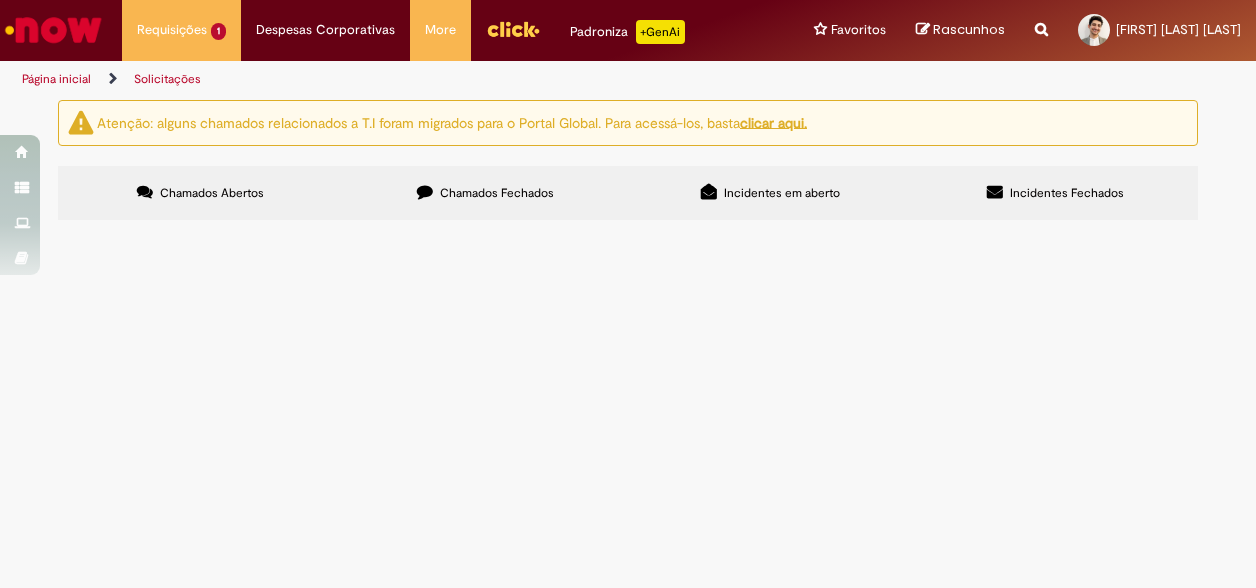click on "Chamados Fechados" at bounding box center [497, 193] 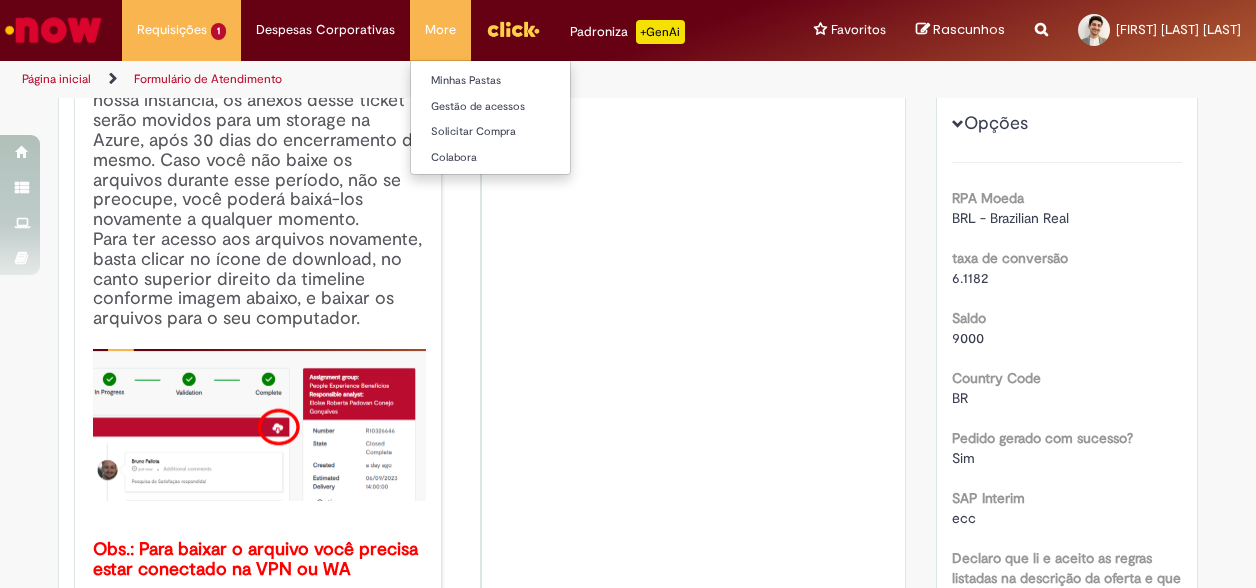 scroll, scrollTop: 314, scrollLeft: 0, axis: vertical 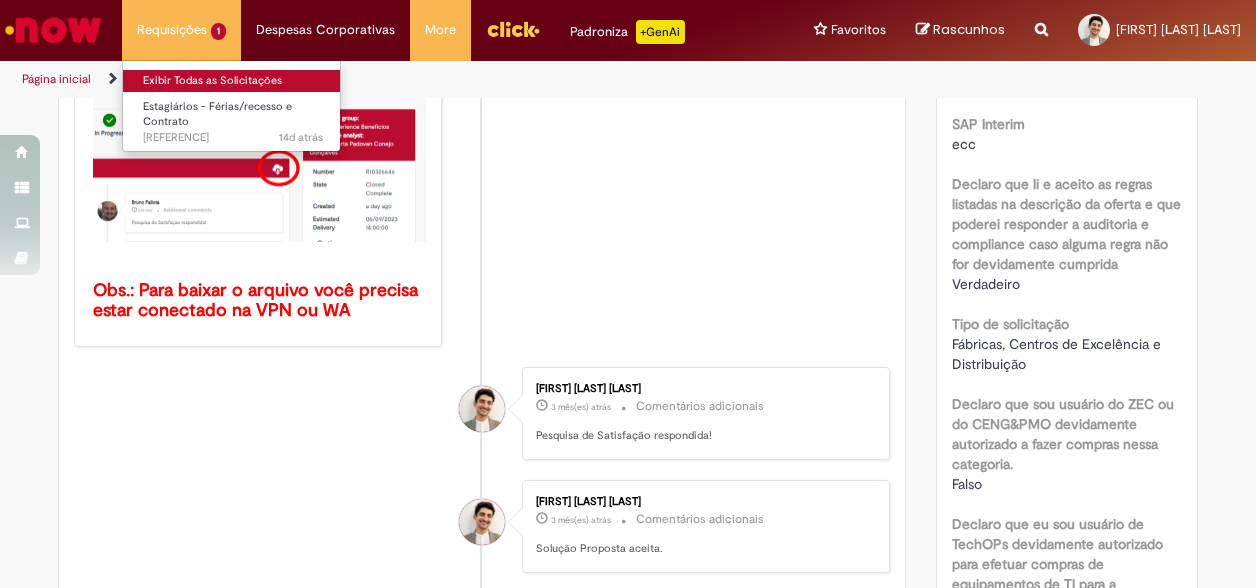 click on "Exibir Todas as Solicitações" at bounding box center (233, 81) 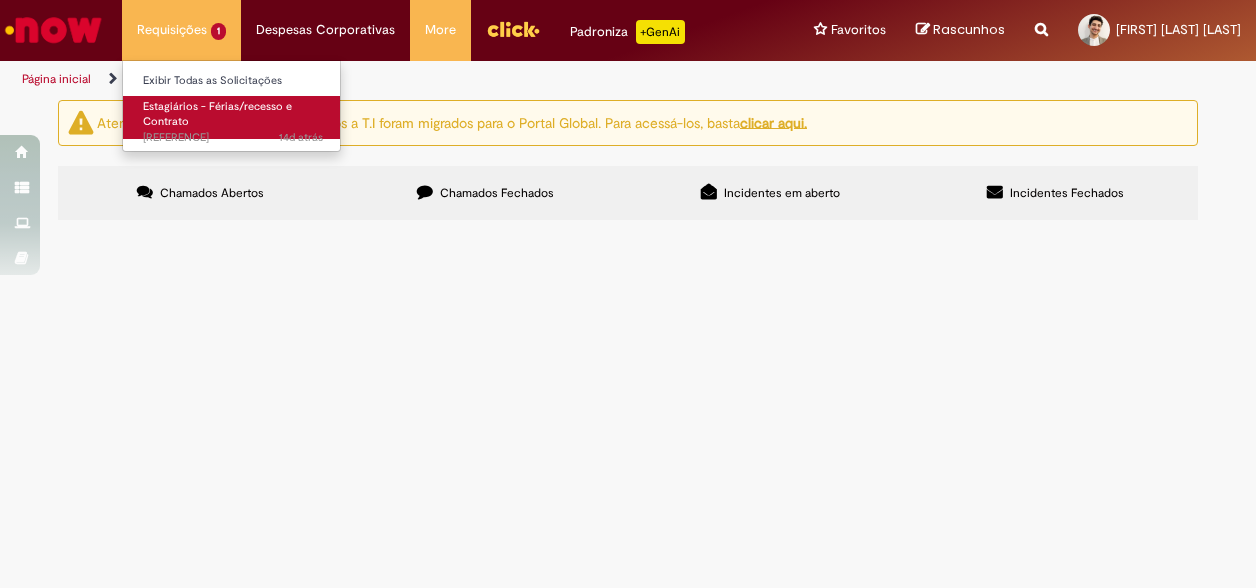 scroll, scrollTop: 0, scrollLeft: 0, axis: both 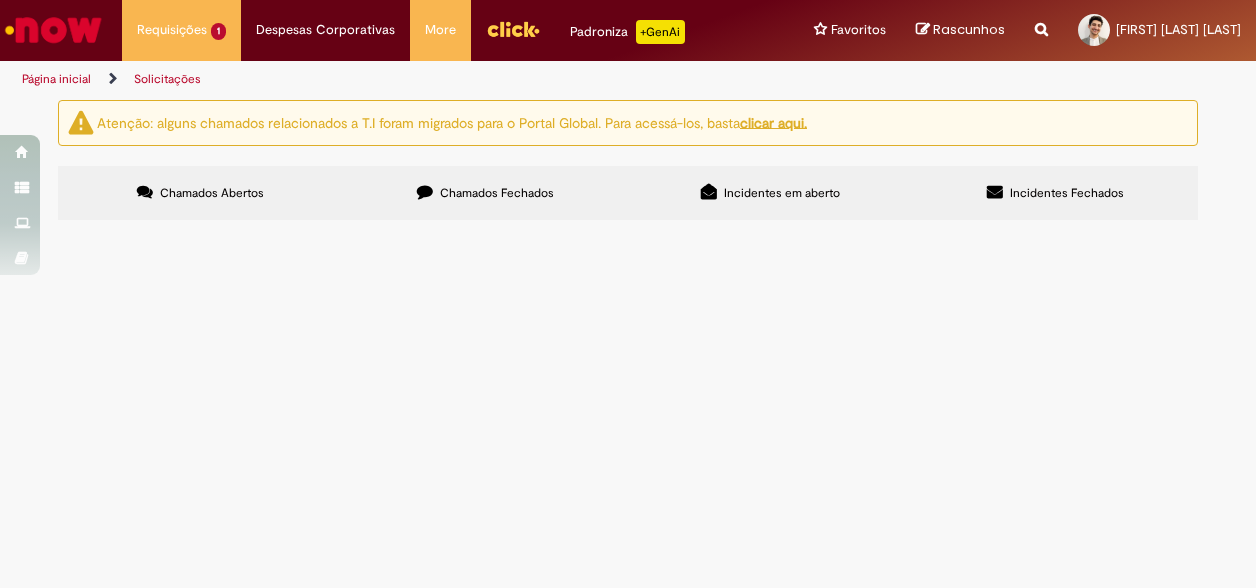 click on "Chamados Fechados" at bounding box center (485, 193) 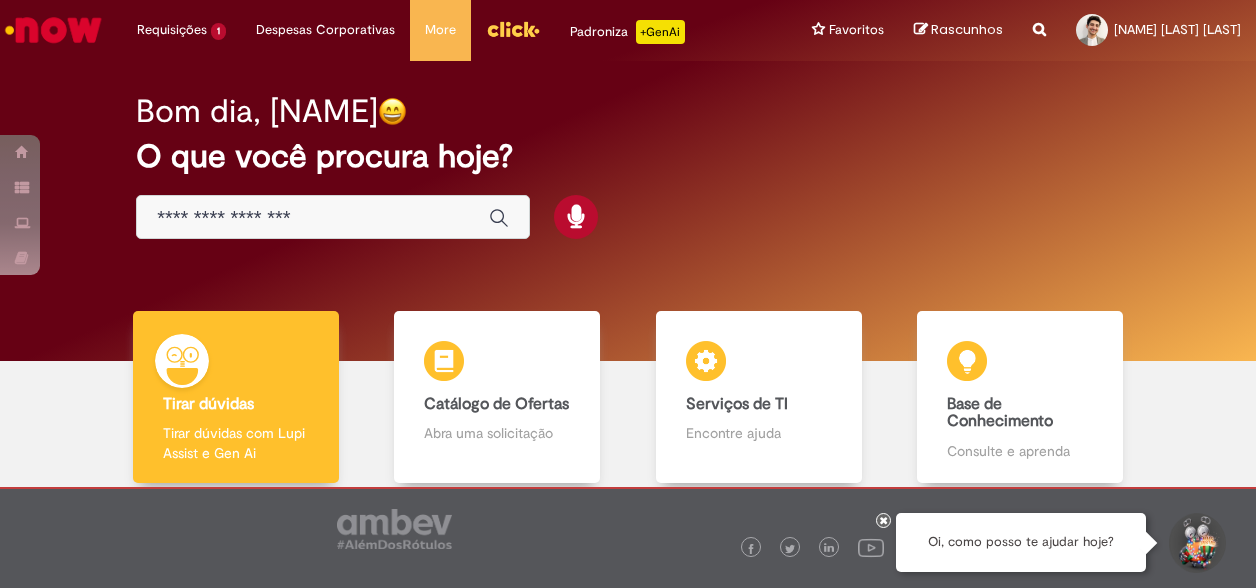 scroll, scrollTop: 0, scrollLeft: 0, axis: both 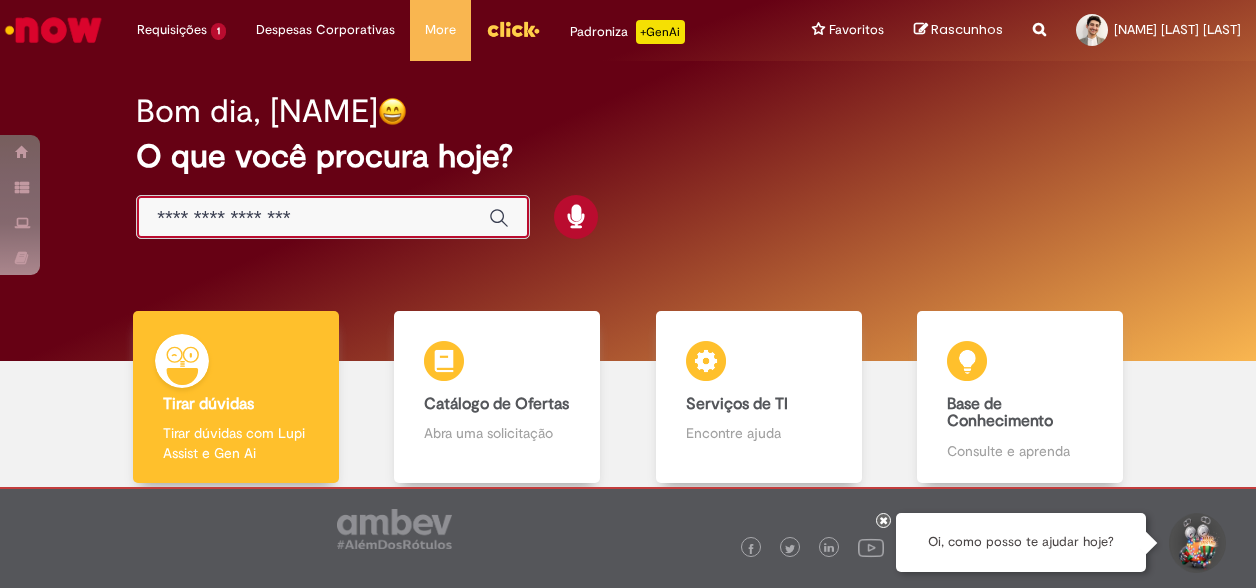 click at bounding box center [313, 218] 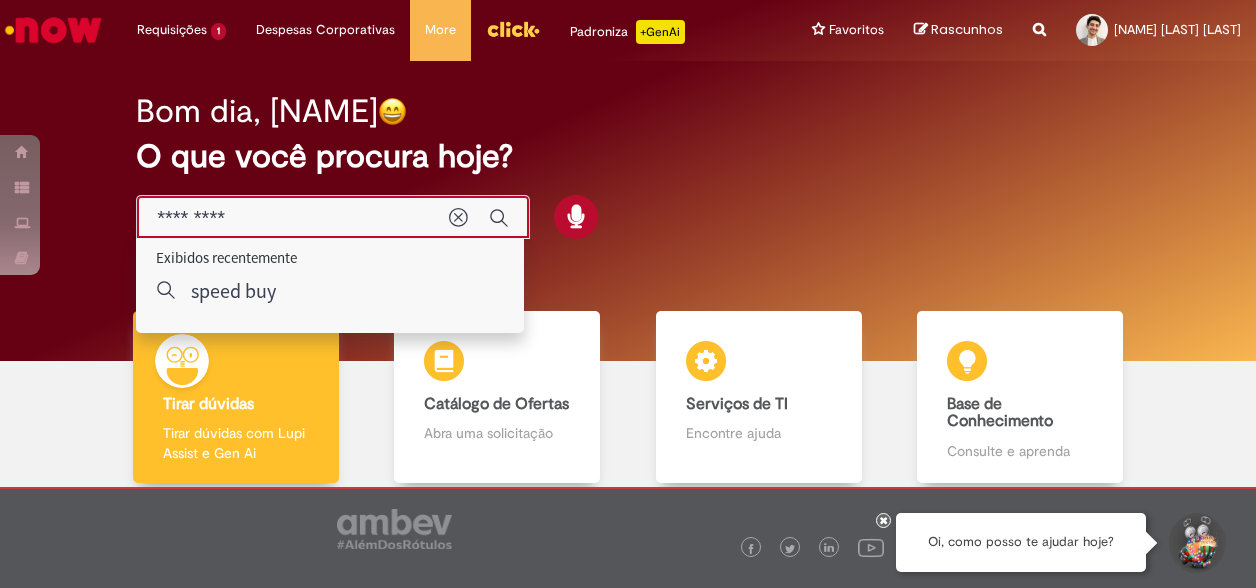 type on "*********" 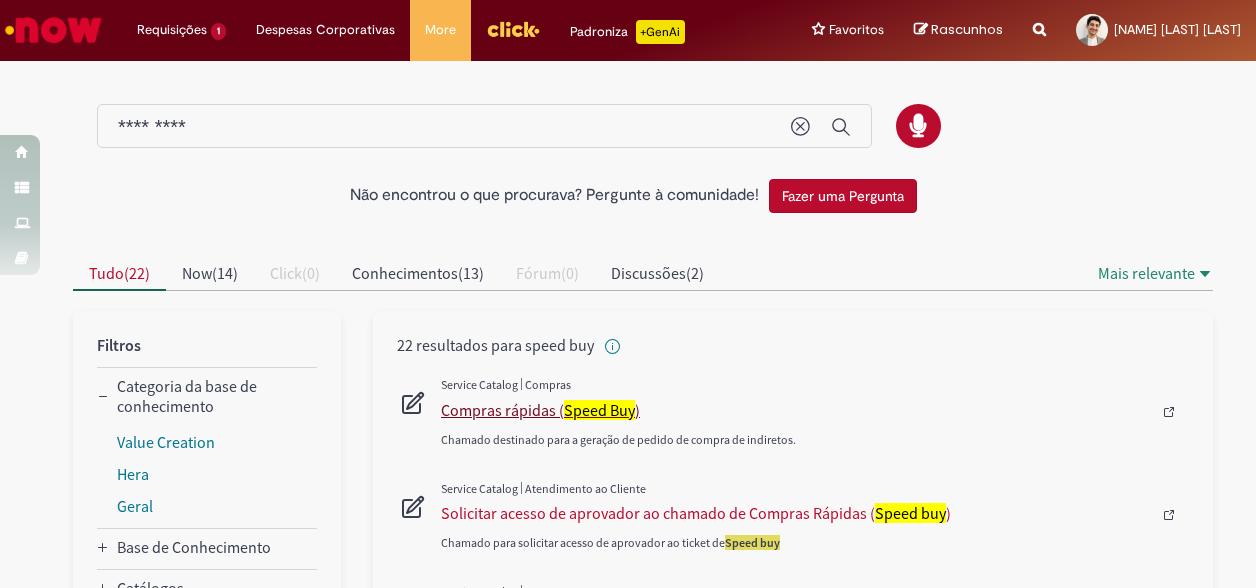 click on "Compras rápidas ( Speed Buy )" at bounding box center [796, 410] 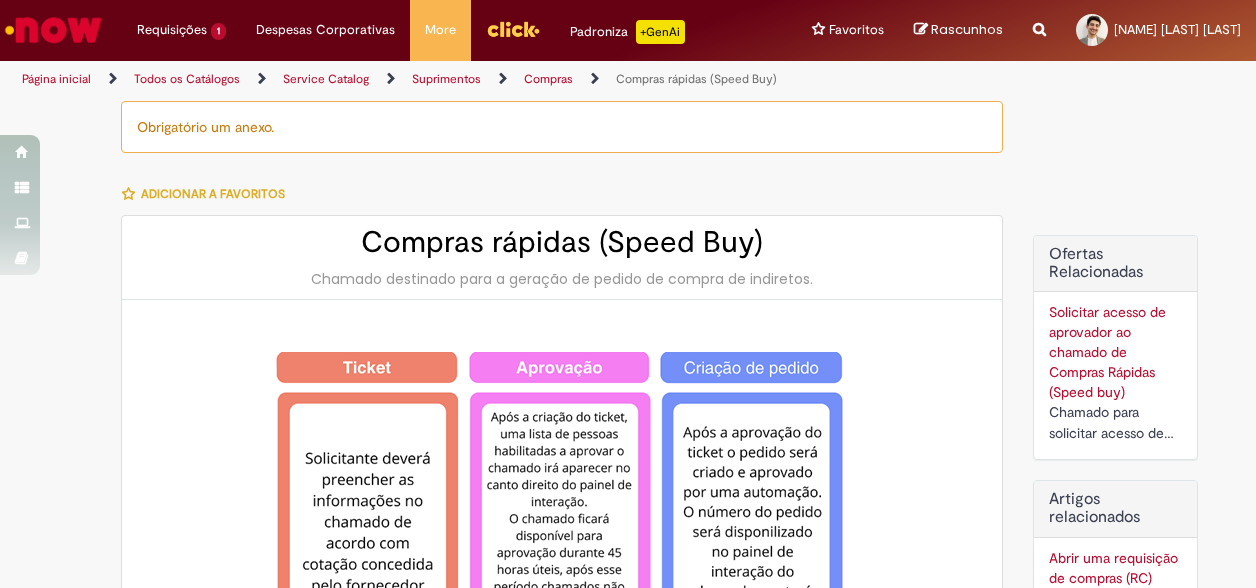 type on "********" 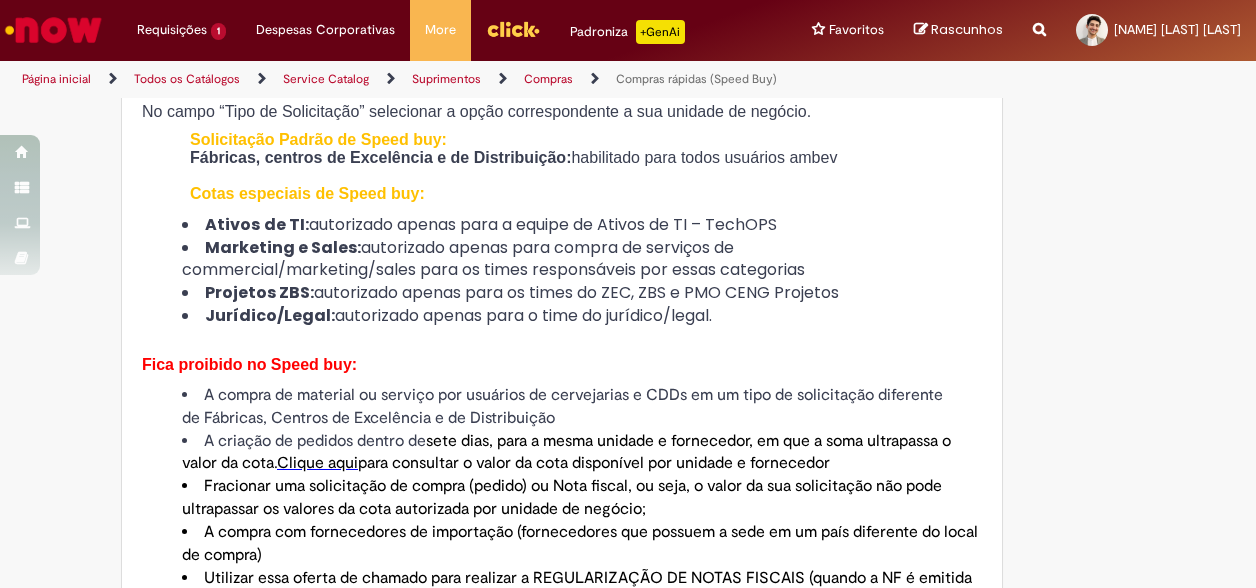 type on "**********" 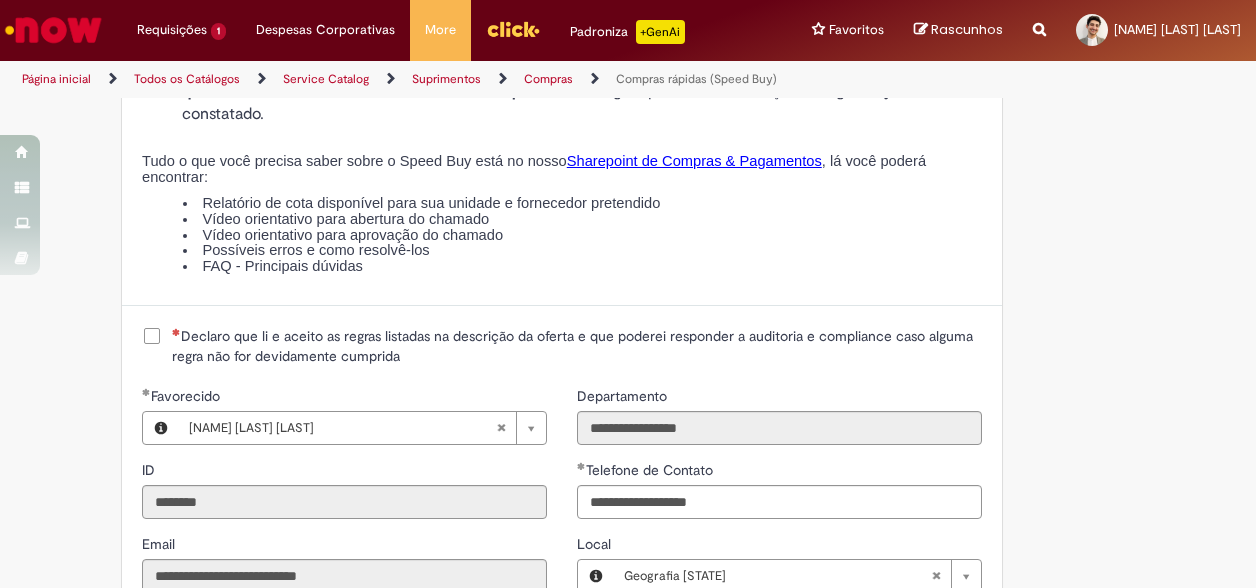 click on "Declaro que li e aceito as regras listadas na descrição da oferta e que poderei responder a auditoria e compliance caso alguma regra não for devidamente cumprida" at bounding box center [577, 346] 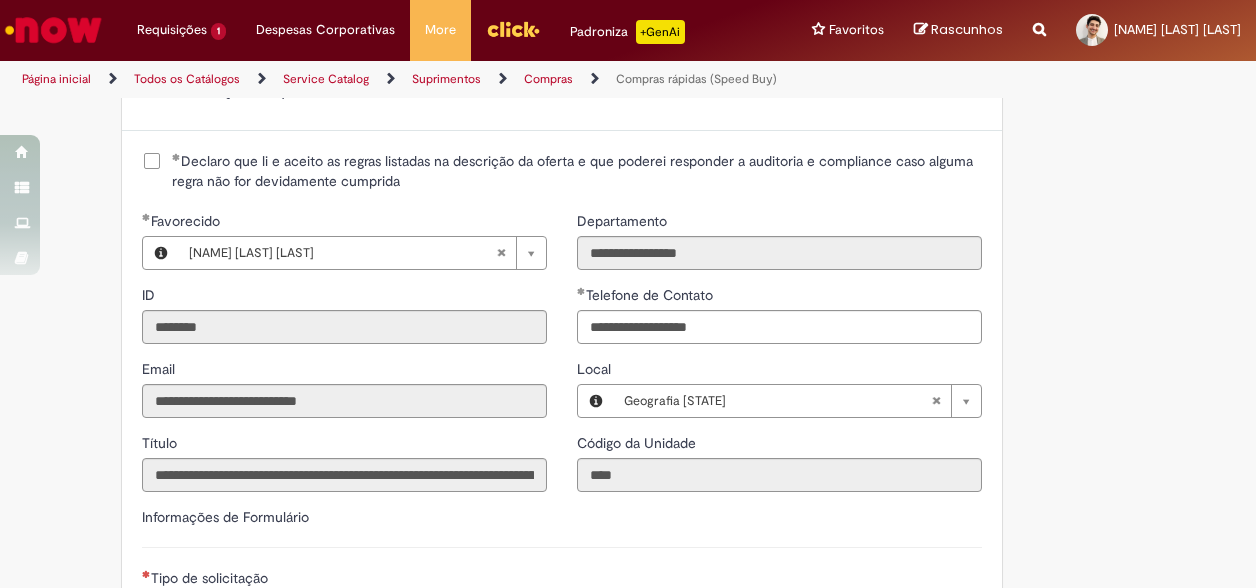 scroll, scrollTop: 2700, scrollLeft: 0, axis: vertical 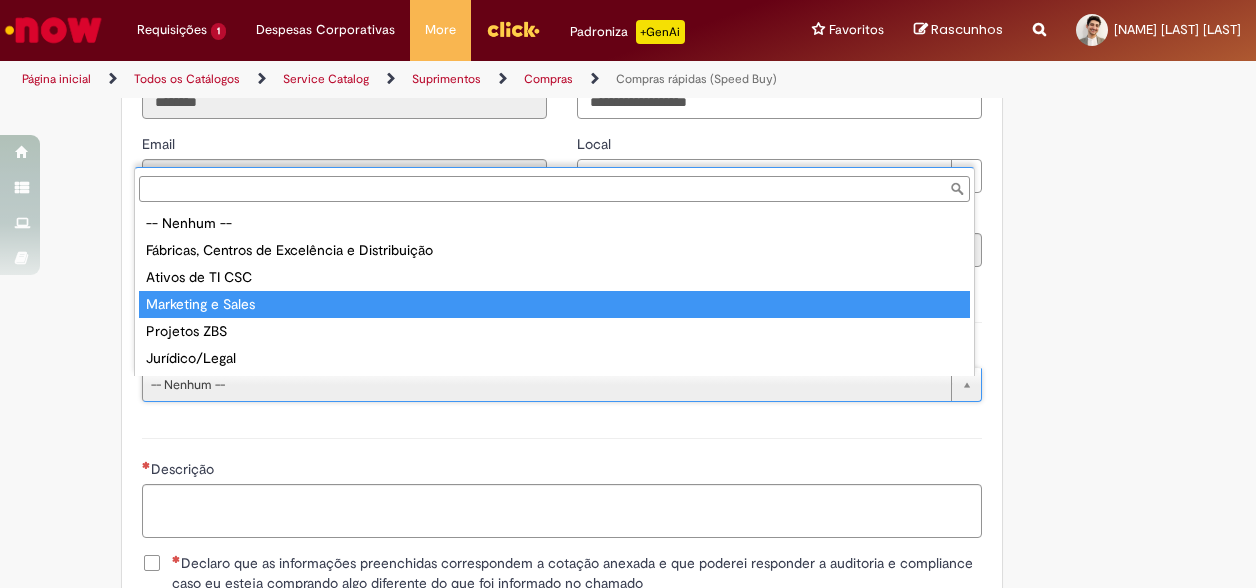 type on "**********" 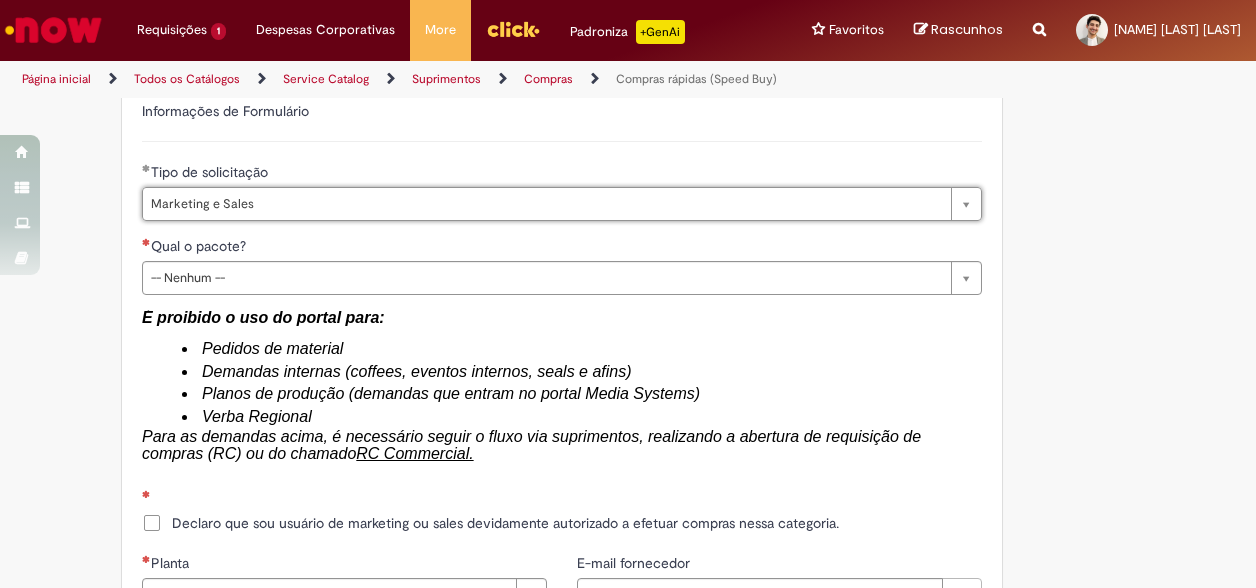 scroll, scrollTop: 2900, scrollLeft: 0, axis: vertical 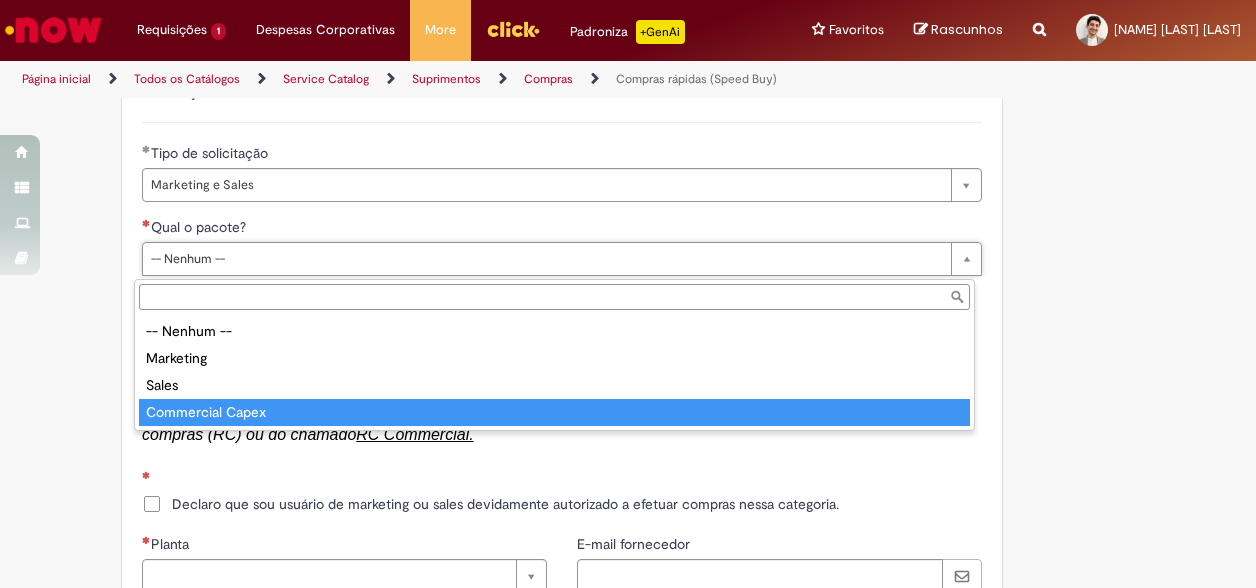 type on "*****" 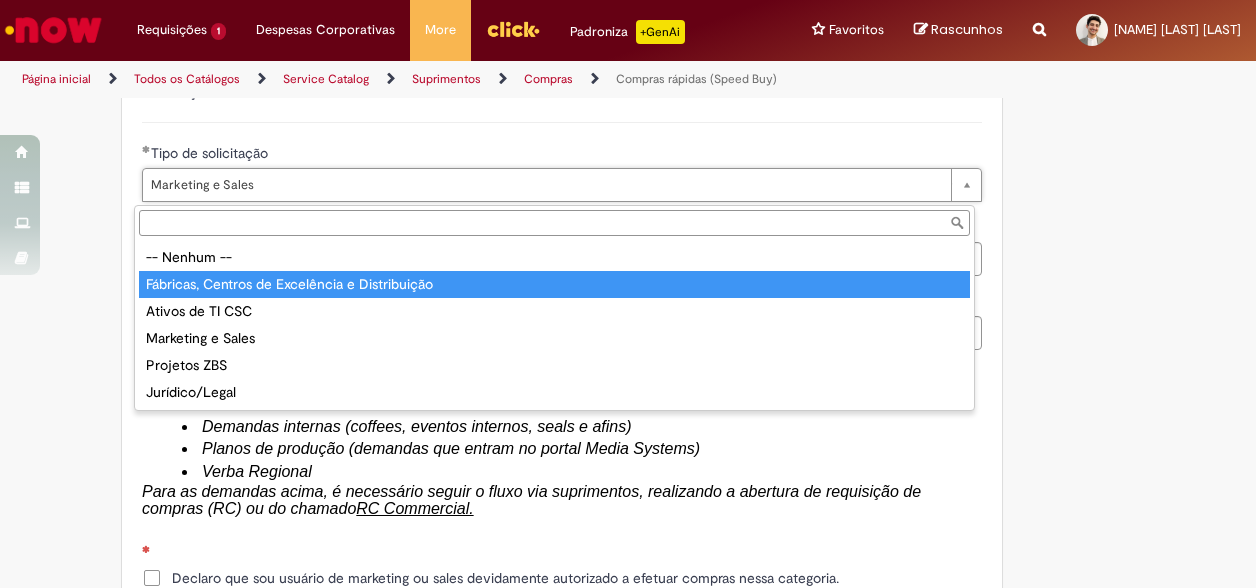 type on "**********" 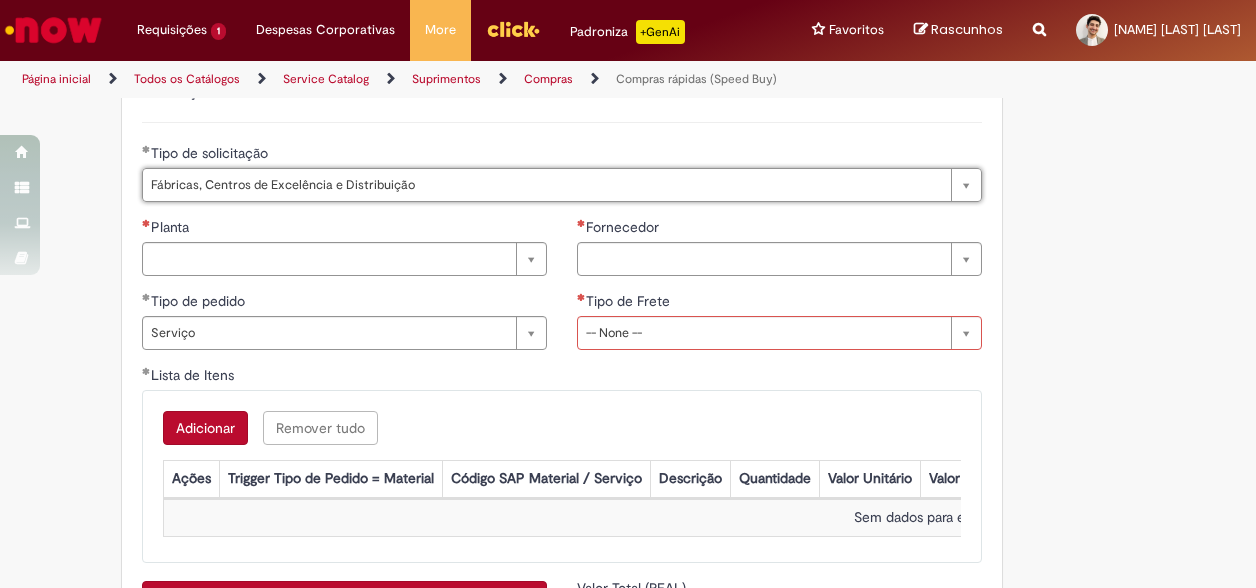 select on "*******" 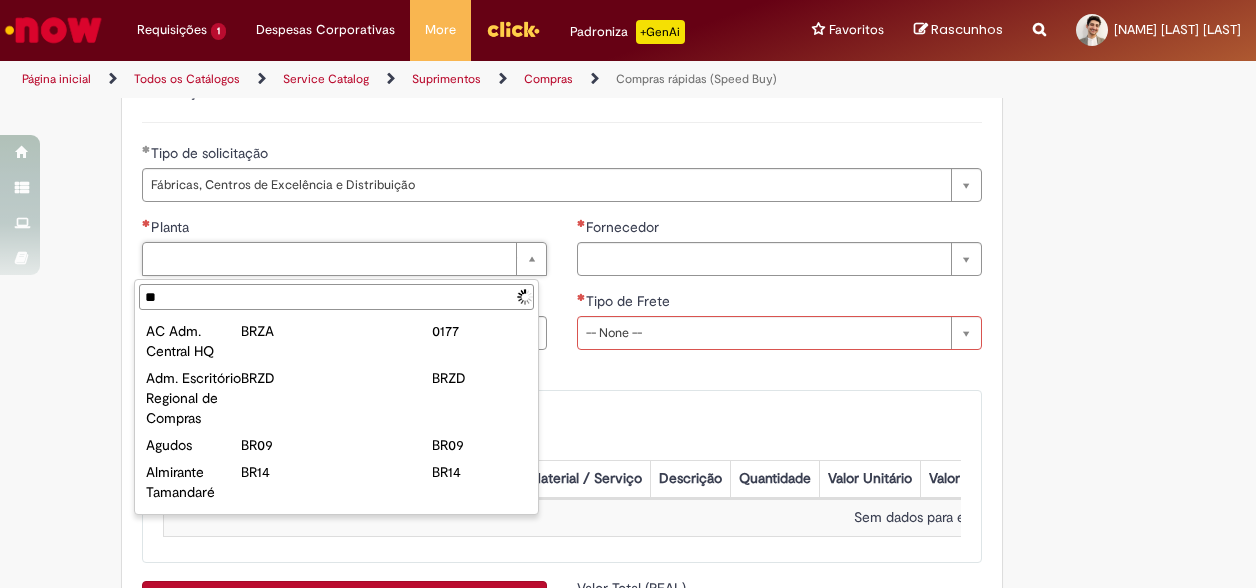 type on "*" 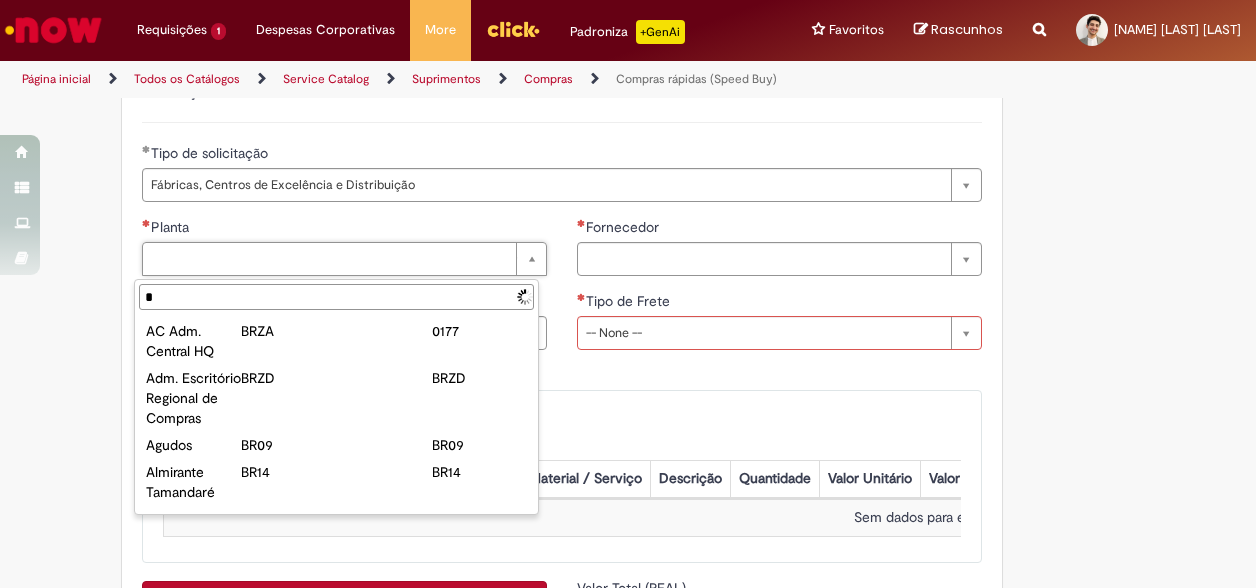 type 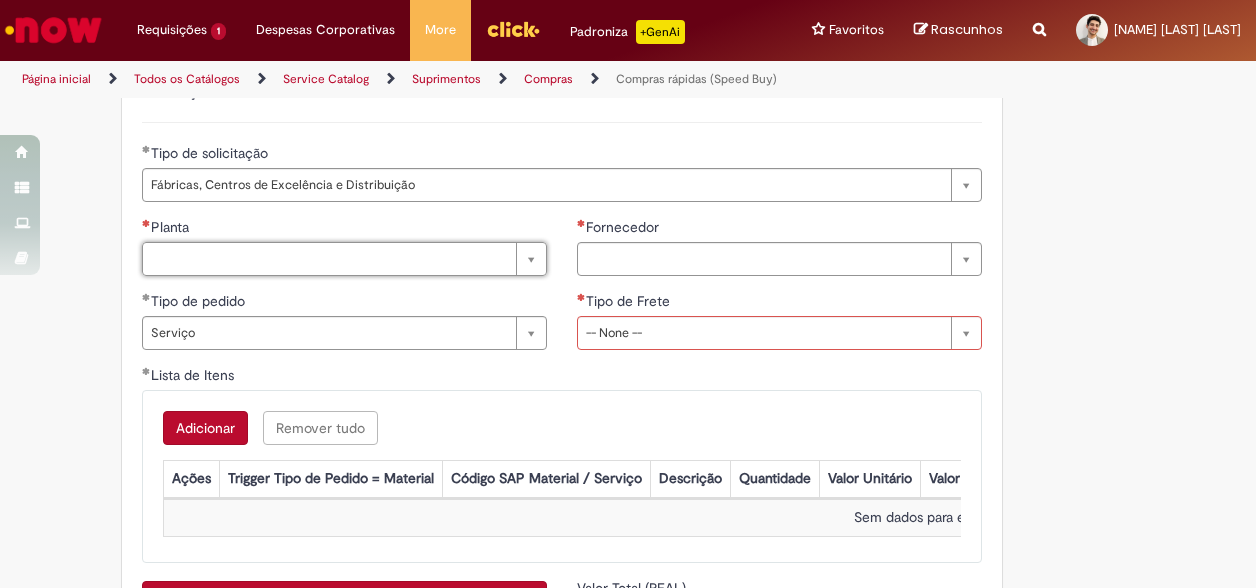 type on "*" 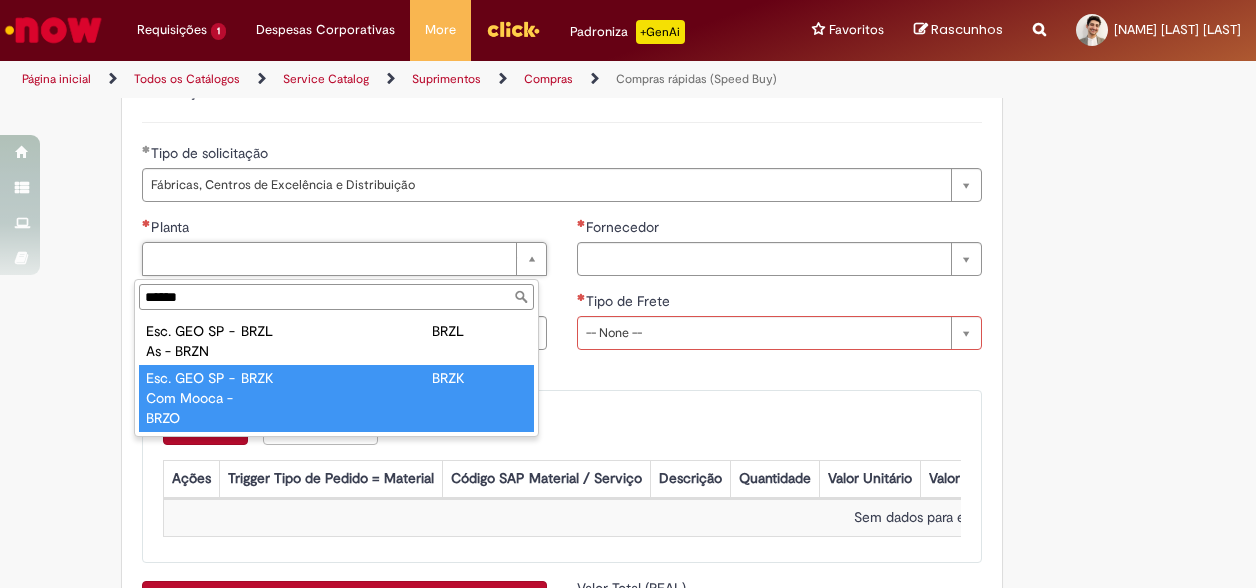 type on "******" 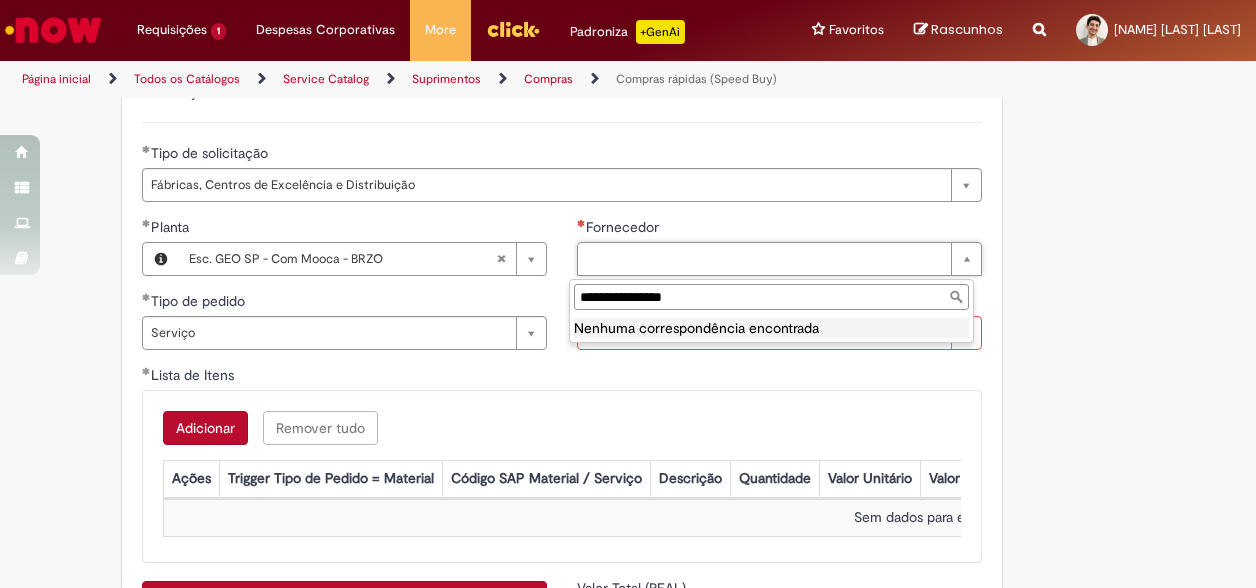 drag, startPoint x: 702, startPoint y: 297, endPoint x: 299, endPoint y: 219, distance: 410.47897 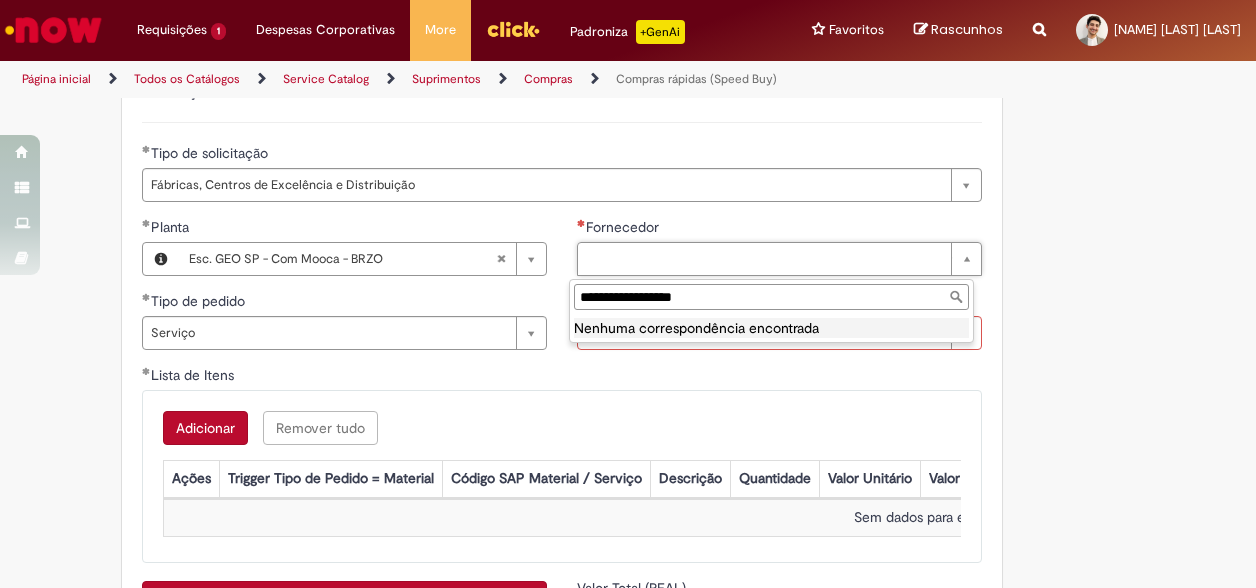 drag, startPoint x: 709, startPoint y: 299, endPoint x: 234, endPoint y: 223, distance: 481.04156 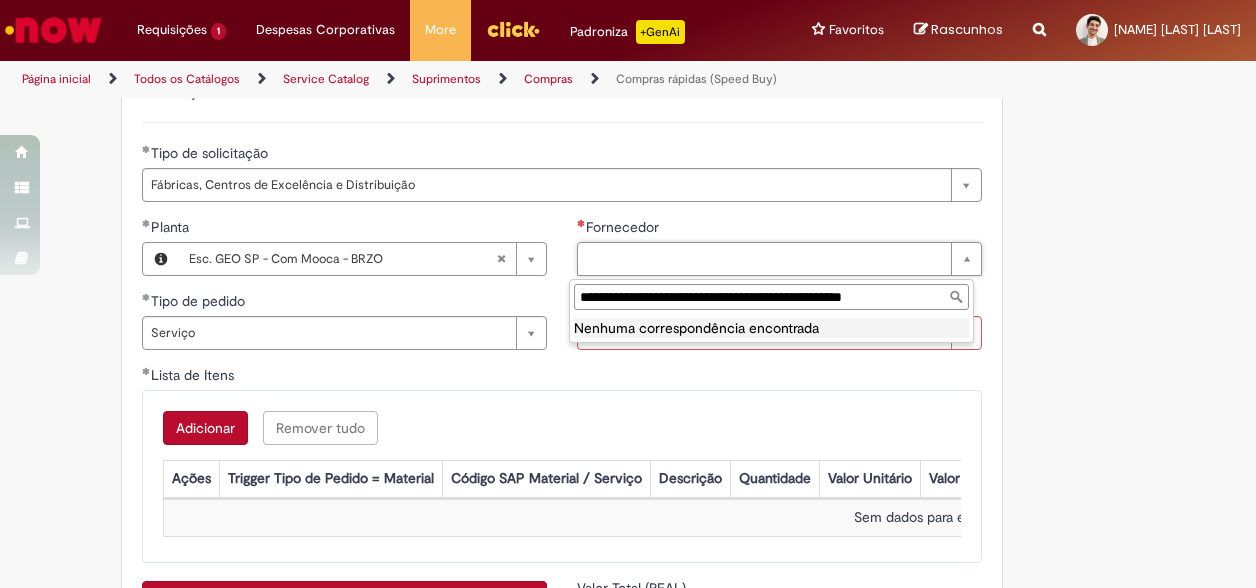 scroll, scrollTop: 0, scrollLeft: 77, axis: horizontal 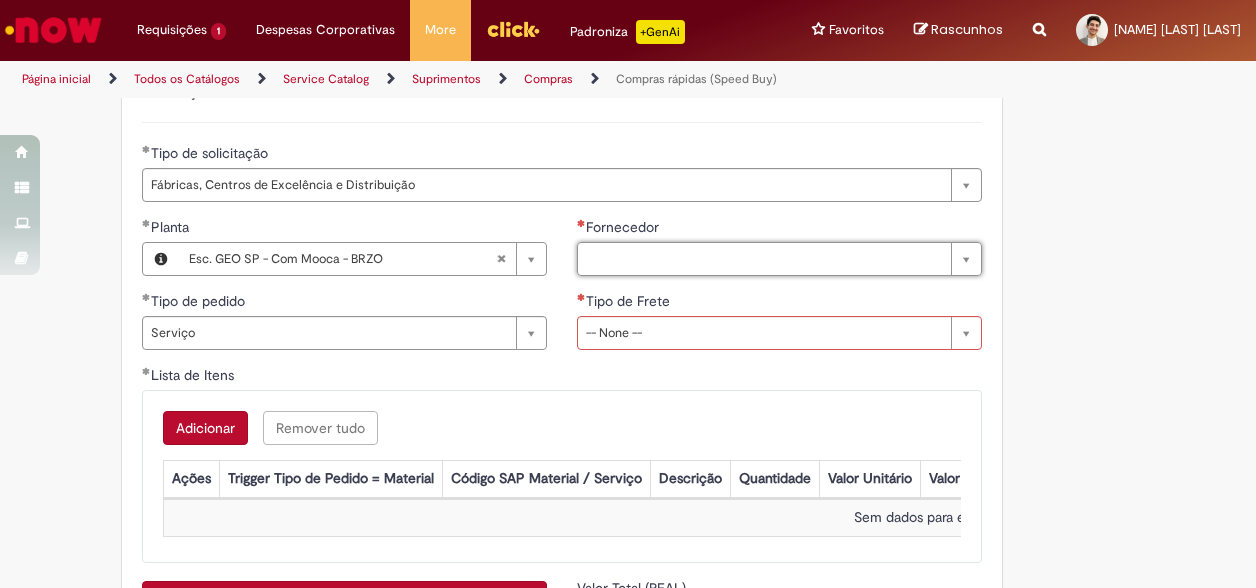 drag, startPoint x: 1201, startPoint y: 365, endPoint x: 1189, endPoint y: 365, distance: 12 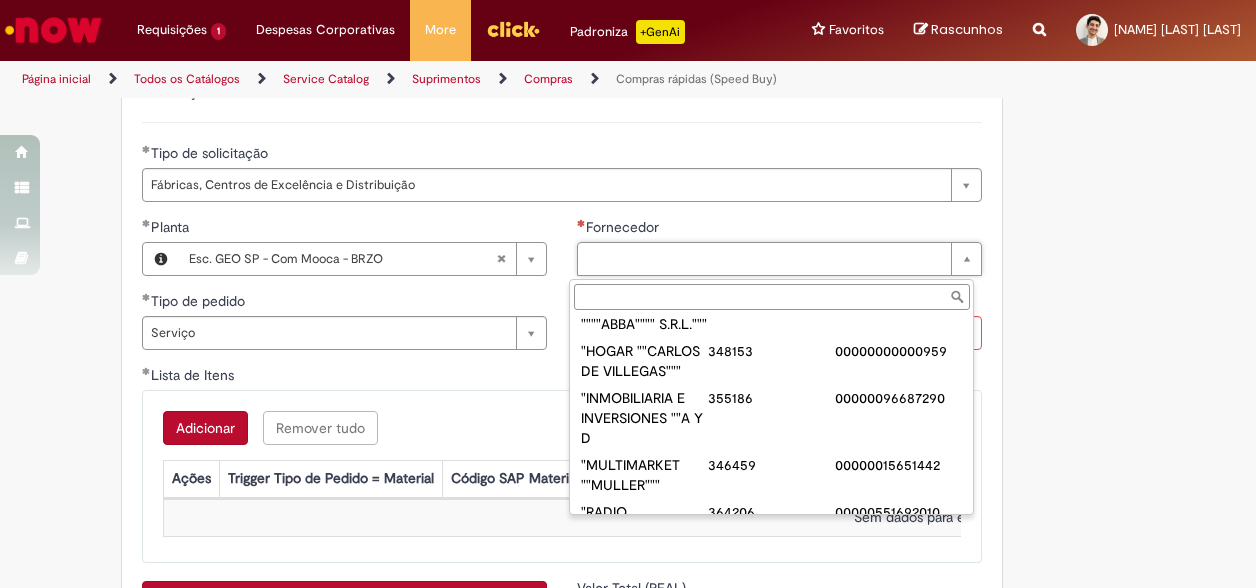 scroll, scrollTop: 900, scrollLeft: 0, axis: vertical 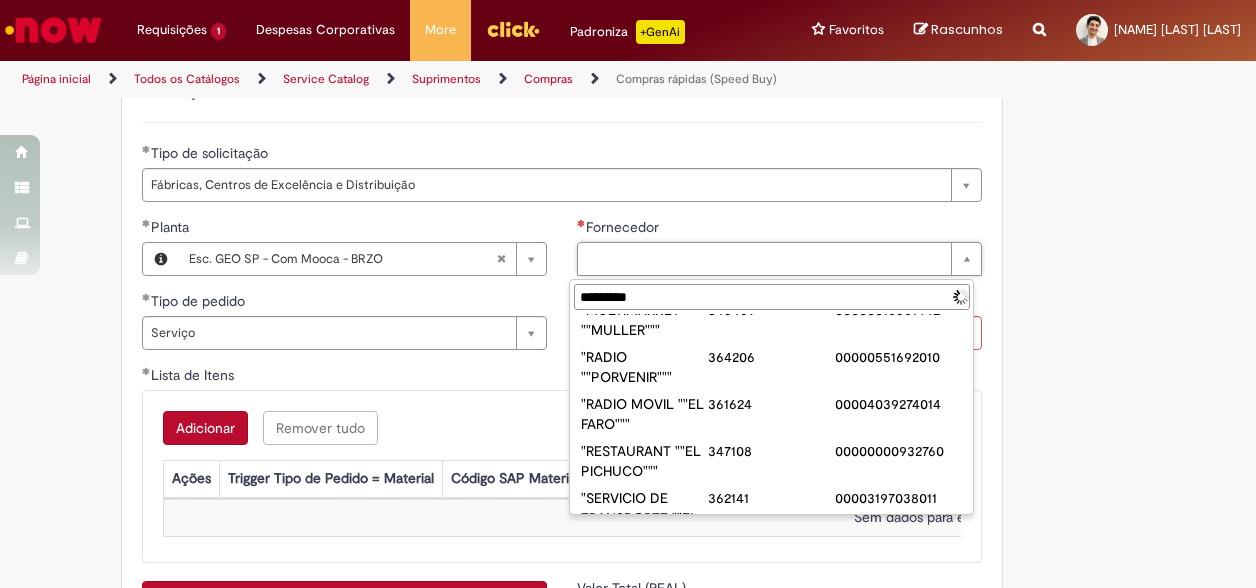 type on "**********" 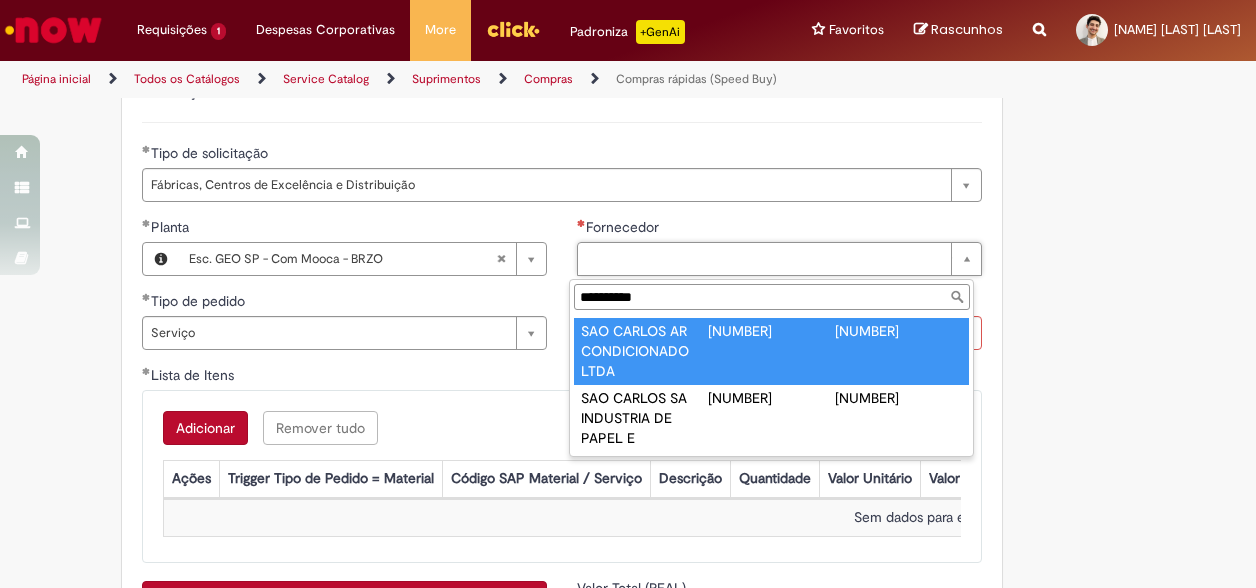 scroll, scrollTop: 0, scrollLeft: 0, axis: both 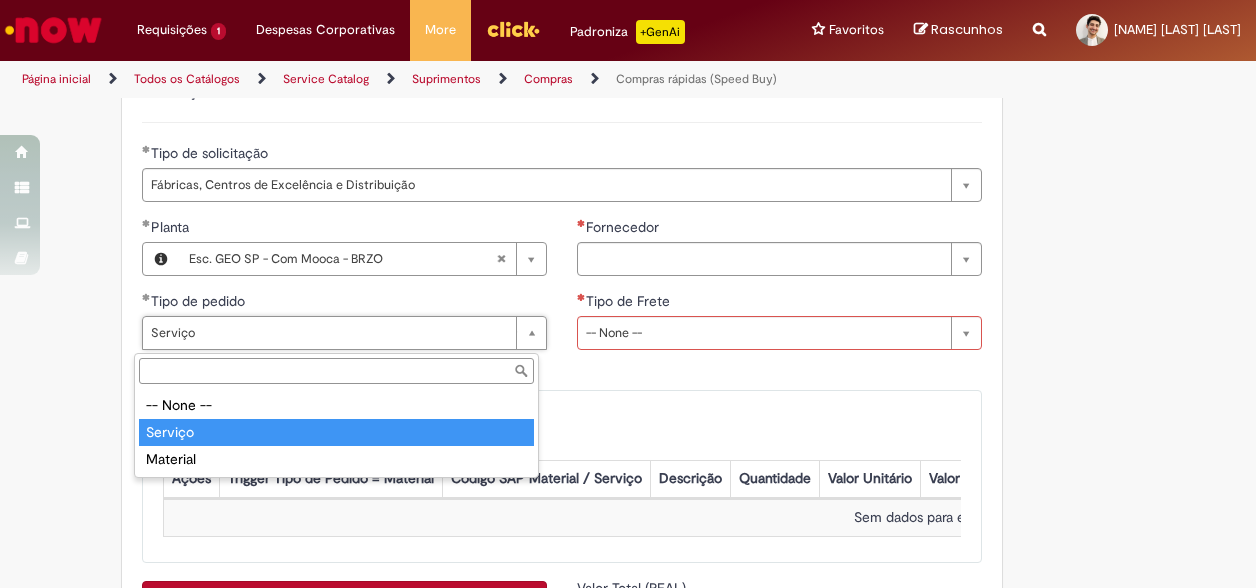 type on "*******" 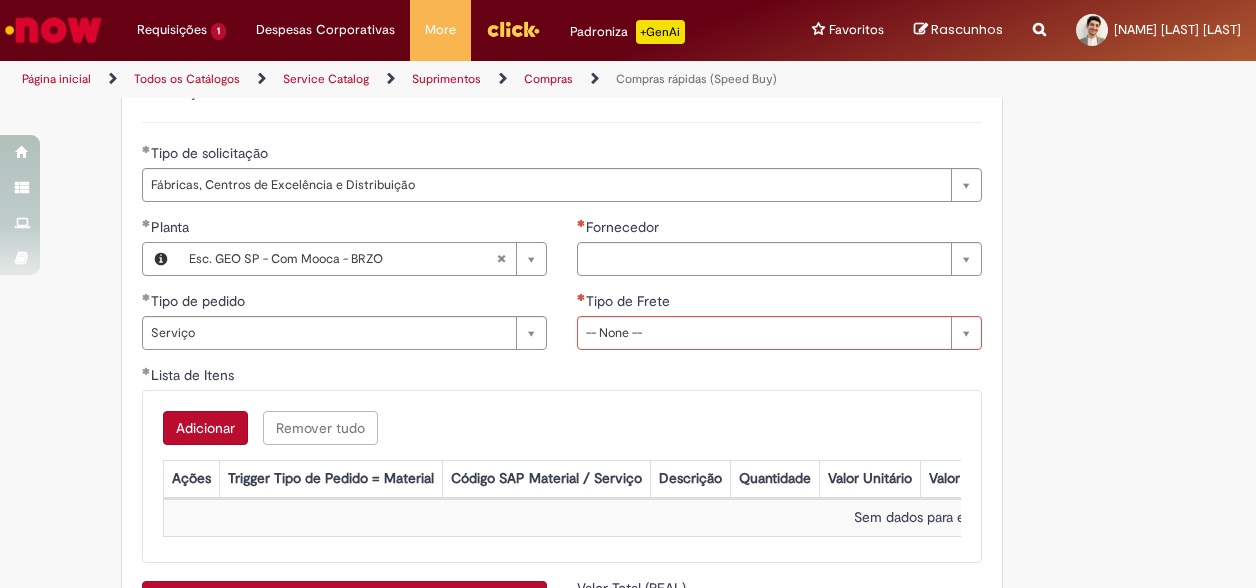scroll, scrollTop: 0, scrollLeft: 0, axis: both 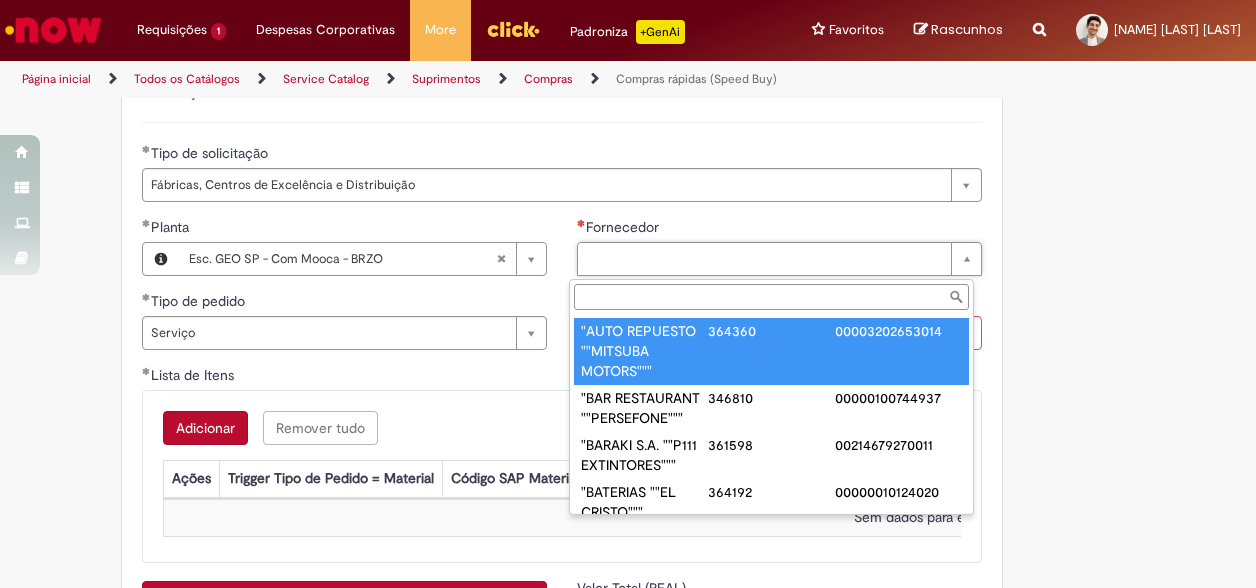 paste on "******" 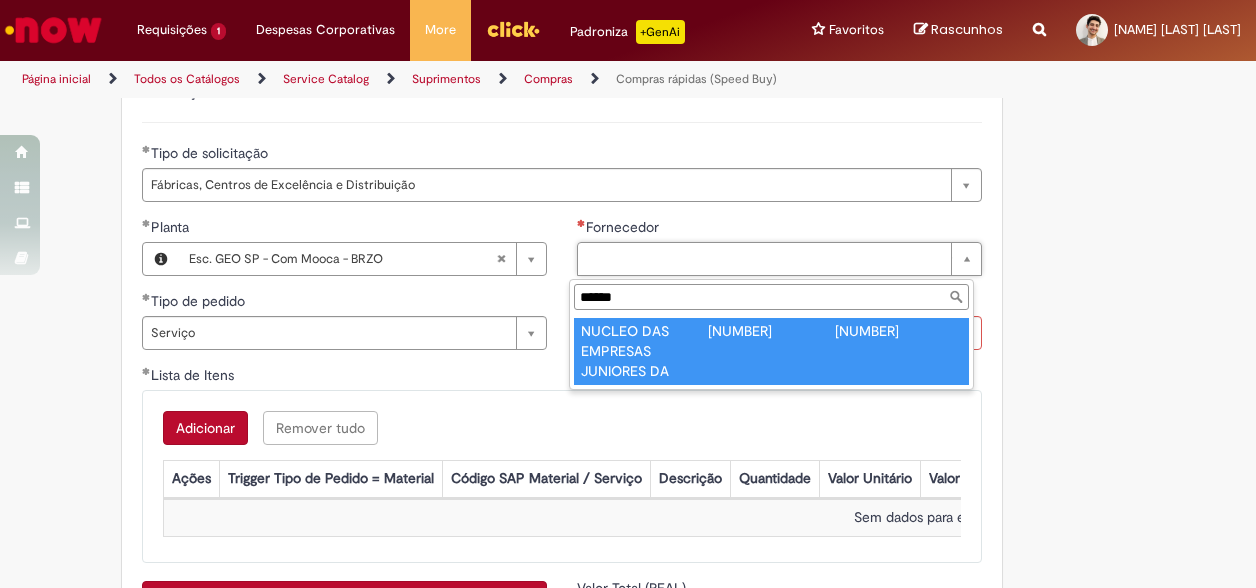 type on "******" 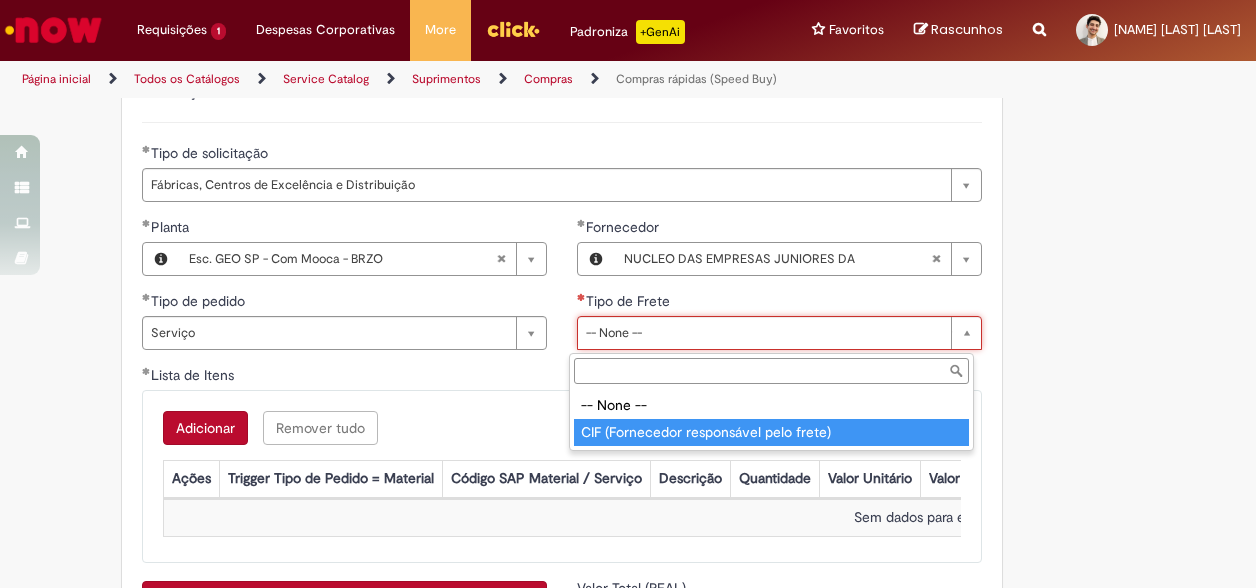 type on "**********" 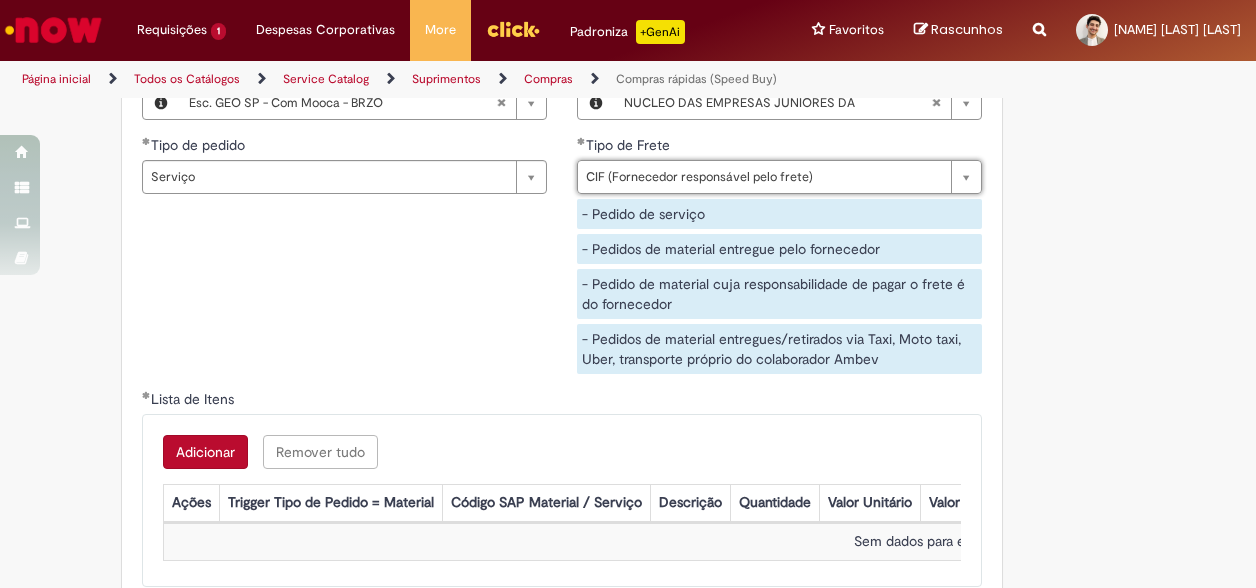 scroll, scrollTop: 3100, scrollLeft: 0, axis: vertical 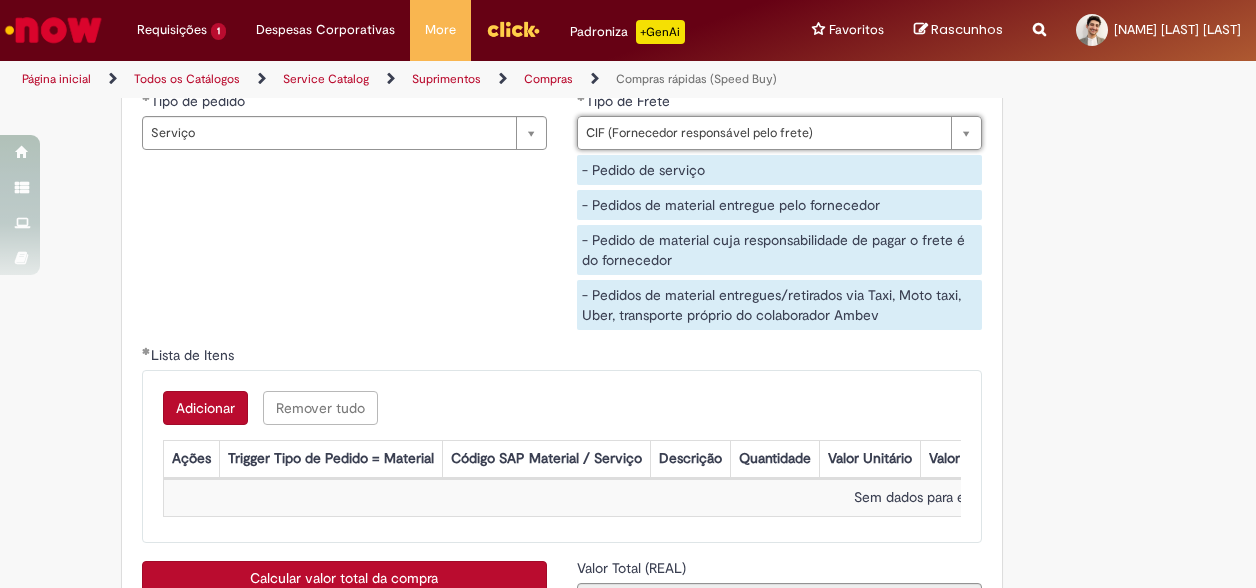 click on "Adicionar" at bounding box center [205, 408] 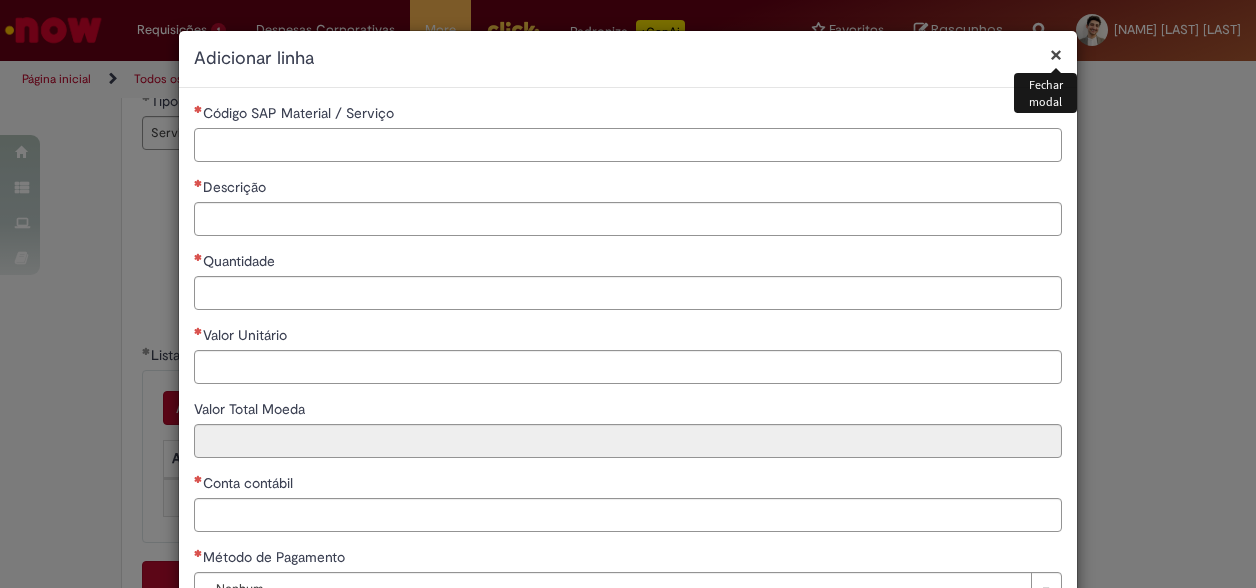 click on "Código SAP Material / Serviço" at bounding box center (628, 145) 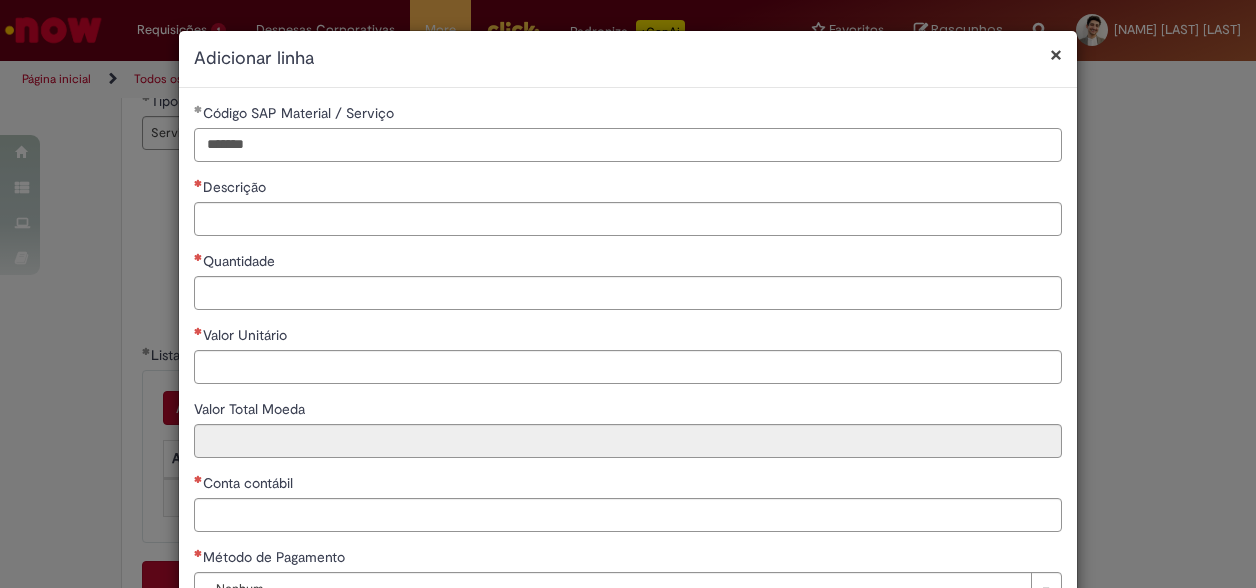 type on "*******" 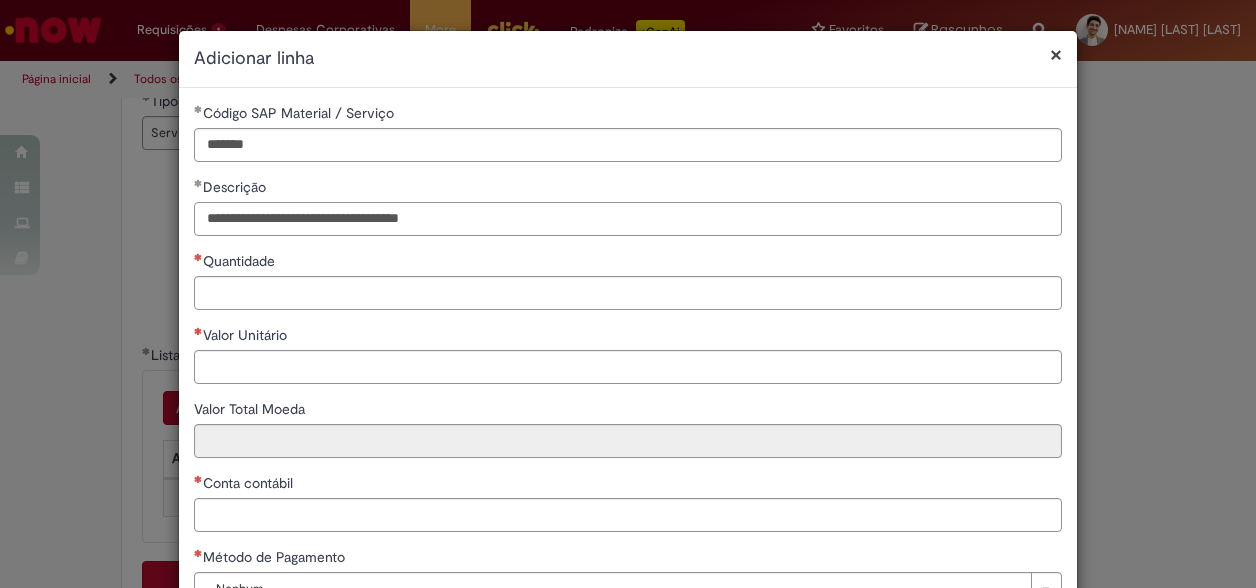 type on "**********" 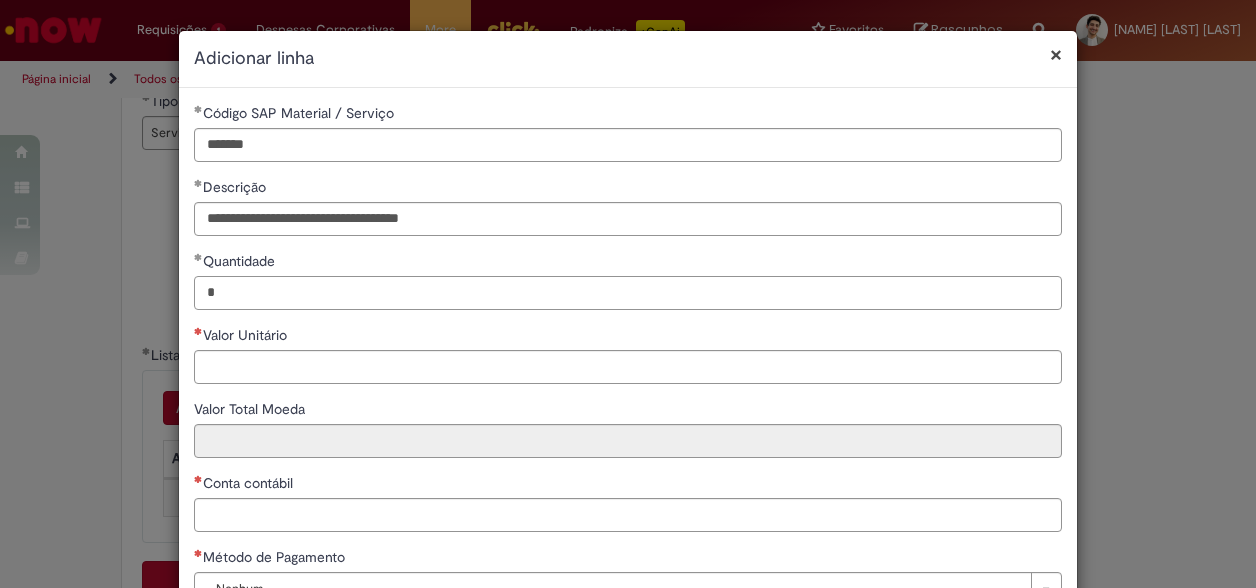 type on "*" 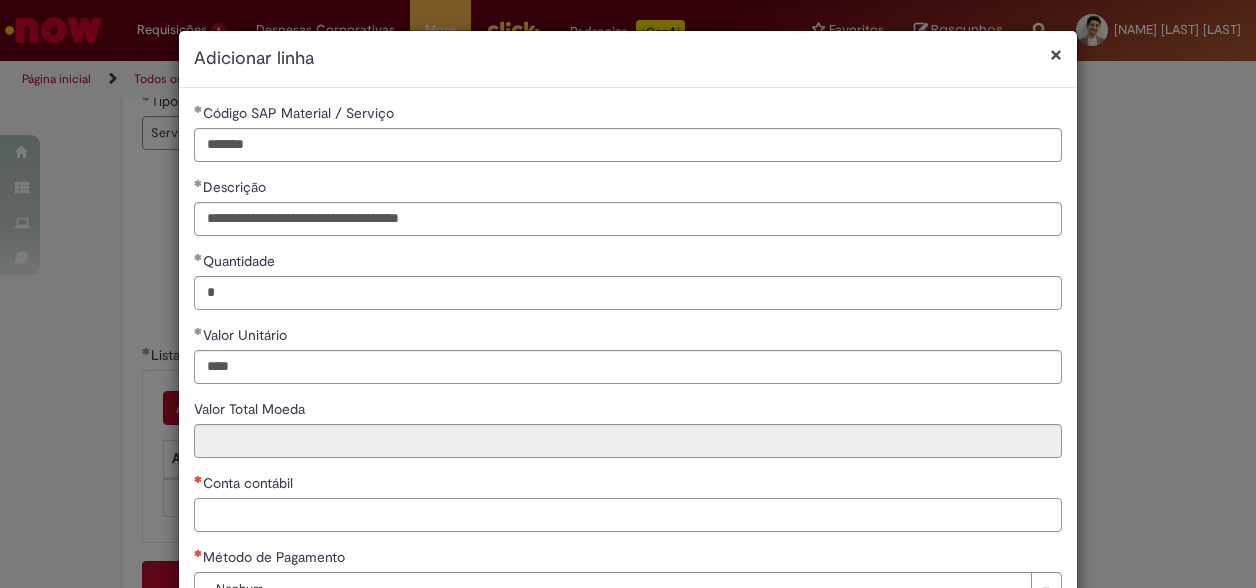 type on "********" 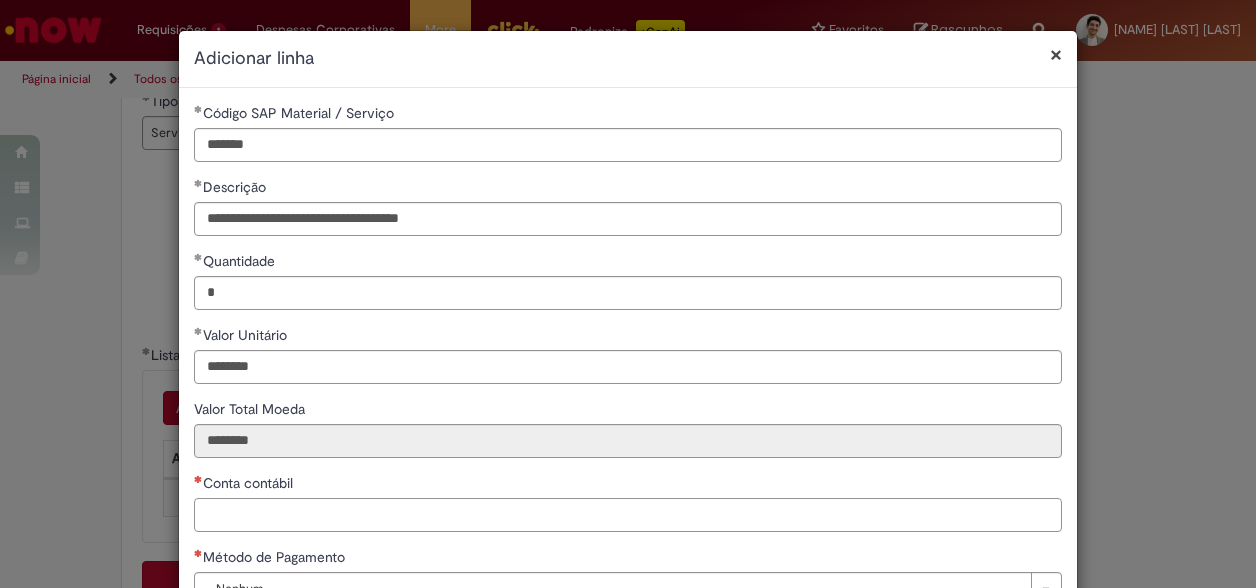 click on "Conta contábil" at bounding box center (628, 515) 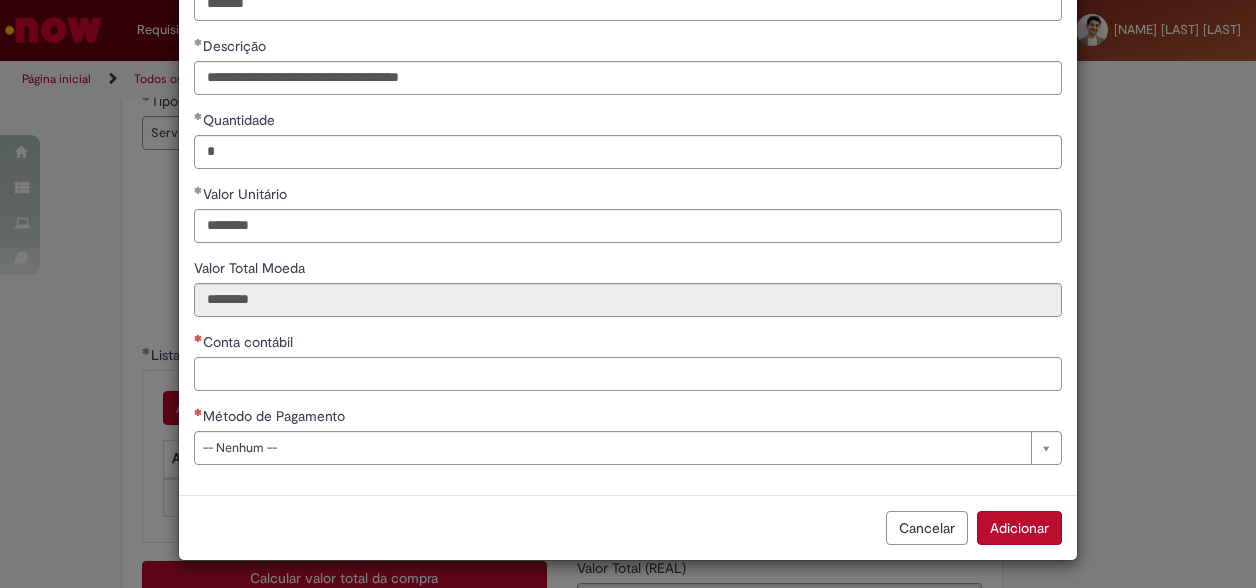 scroll, scrollTop: 142, scrollLeft: 0, axis: vertical 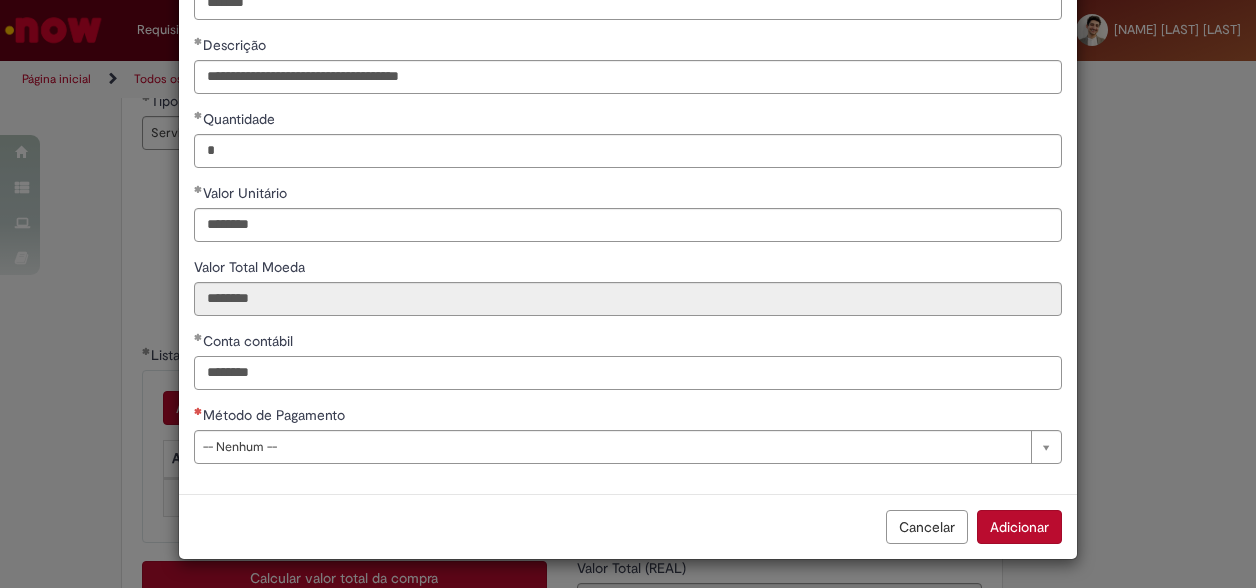 type on "********" 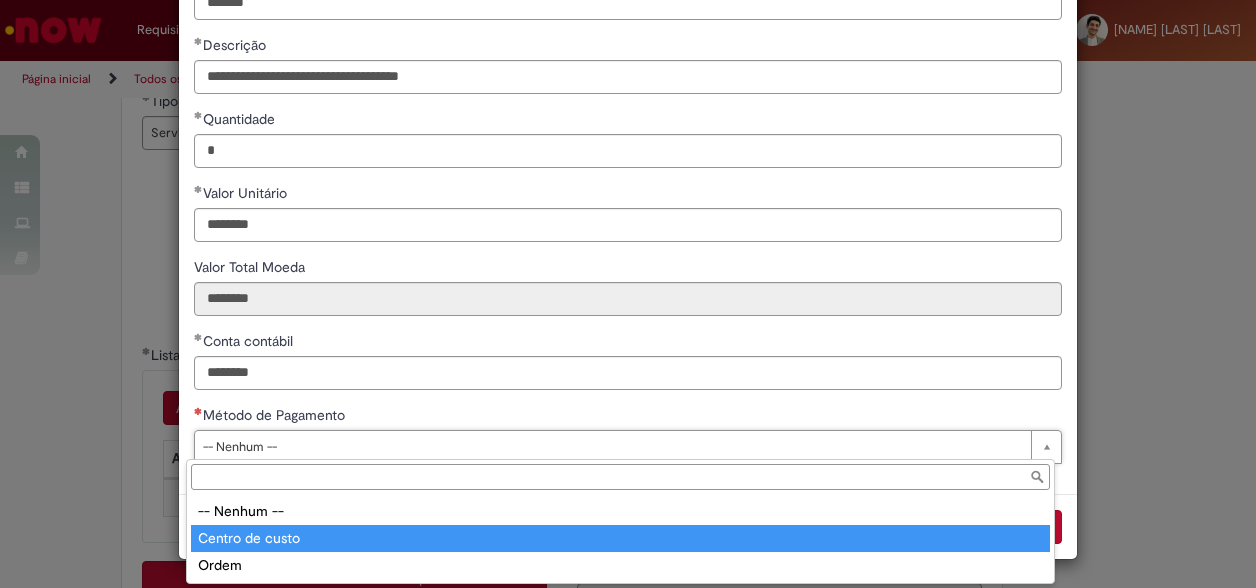 type on "**********" 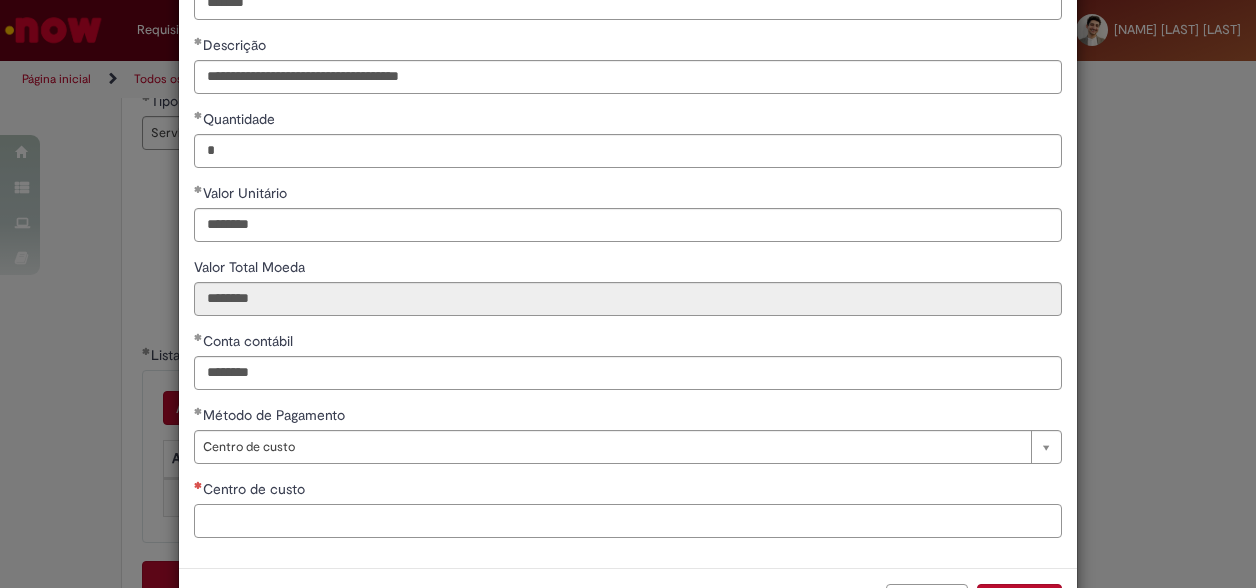 click on "Centro de custo" at bounding box center (628, 521) 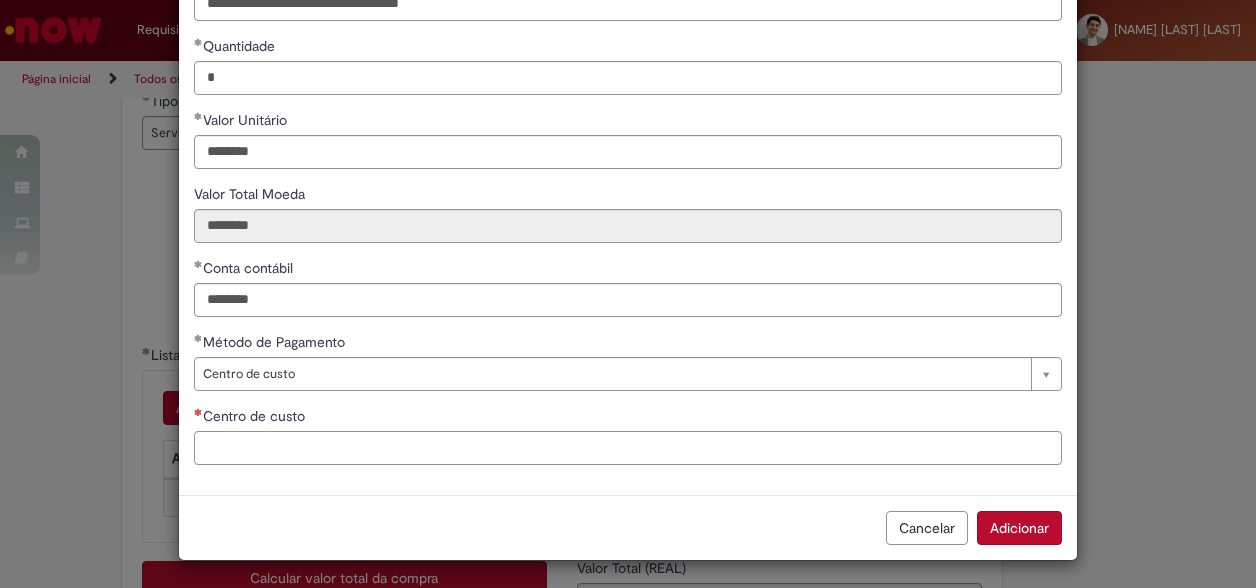 scroll, scrollTop: 216, scrollLeft: 0, axis: vertical 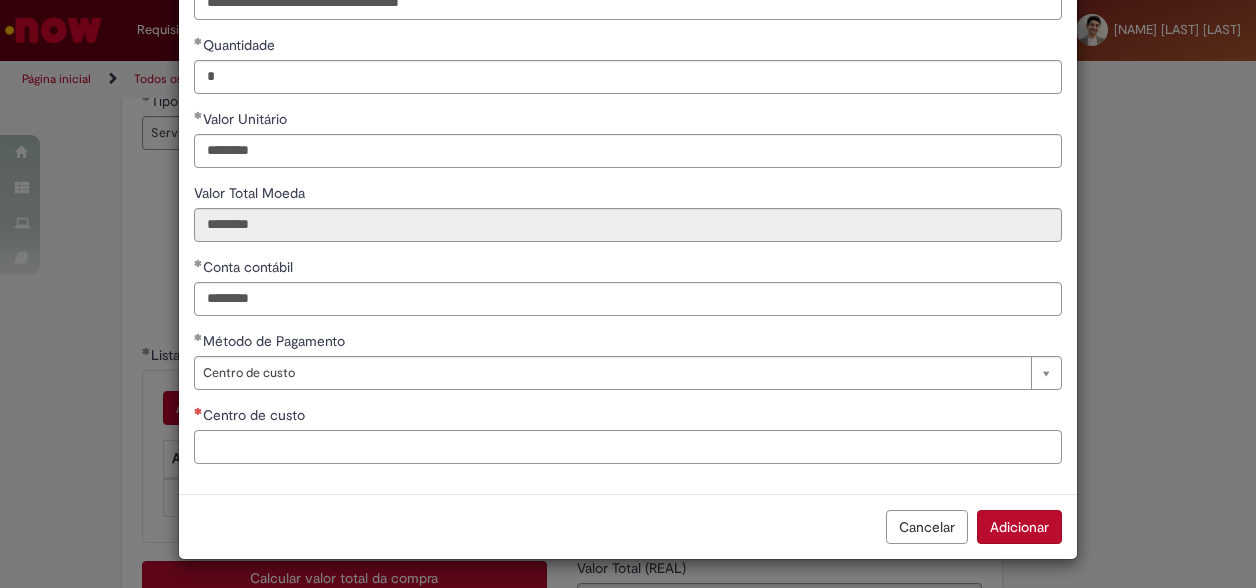 click on "Centro de custo" at bounding box center [628, 447] 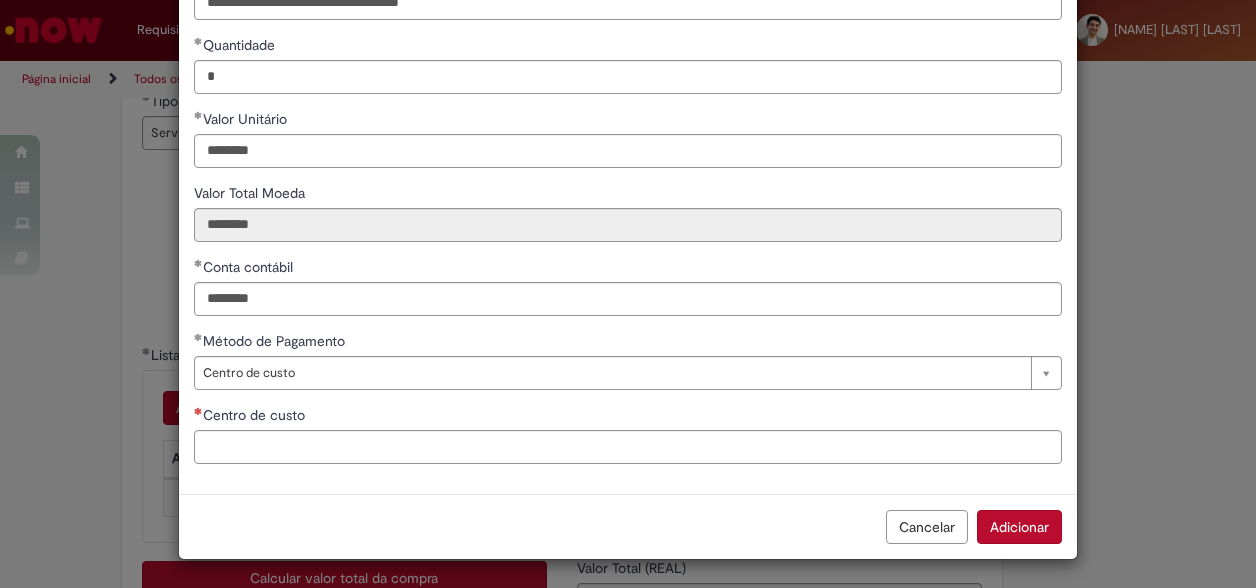 click on "Adicionar" at bounding box center (1019, 527) 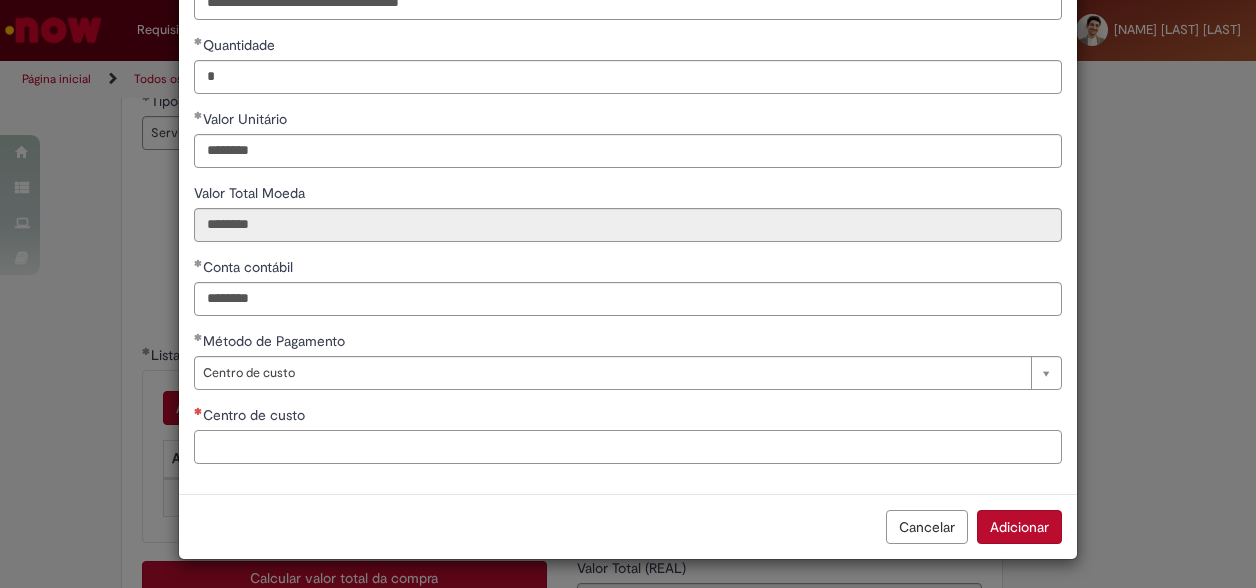 scroll, scrollTop: 287, scrollLeft: 0, axis: vertical 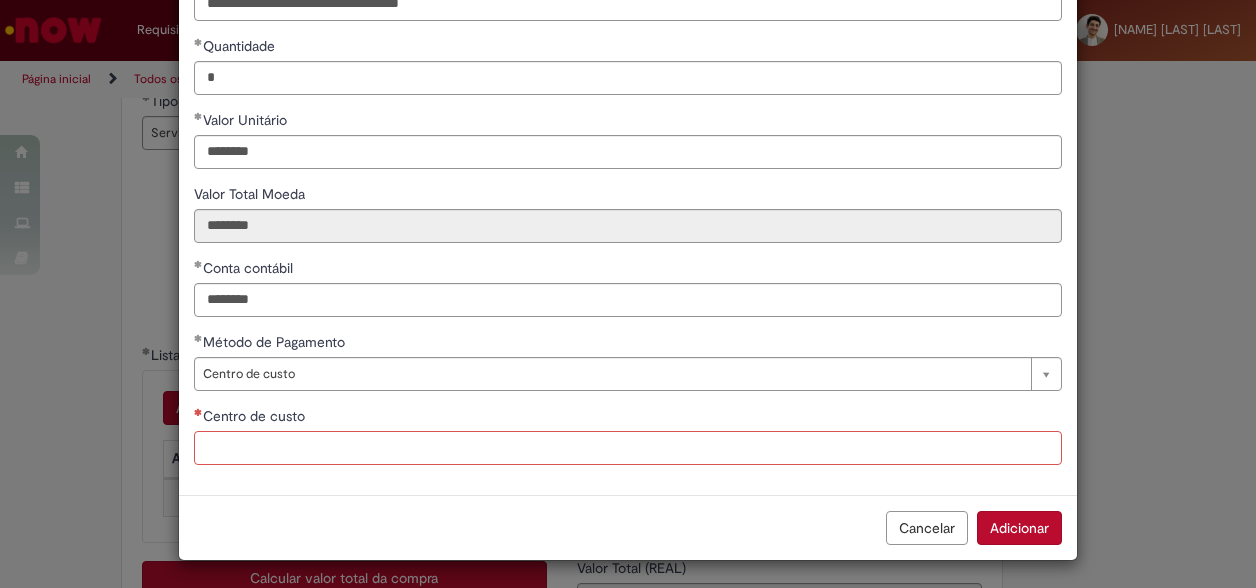 click on "Centro de custo" at bounding box center [628, 448] 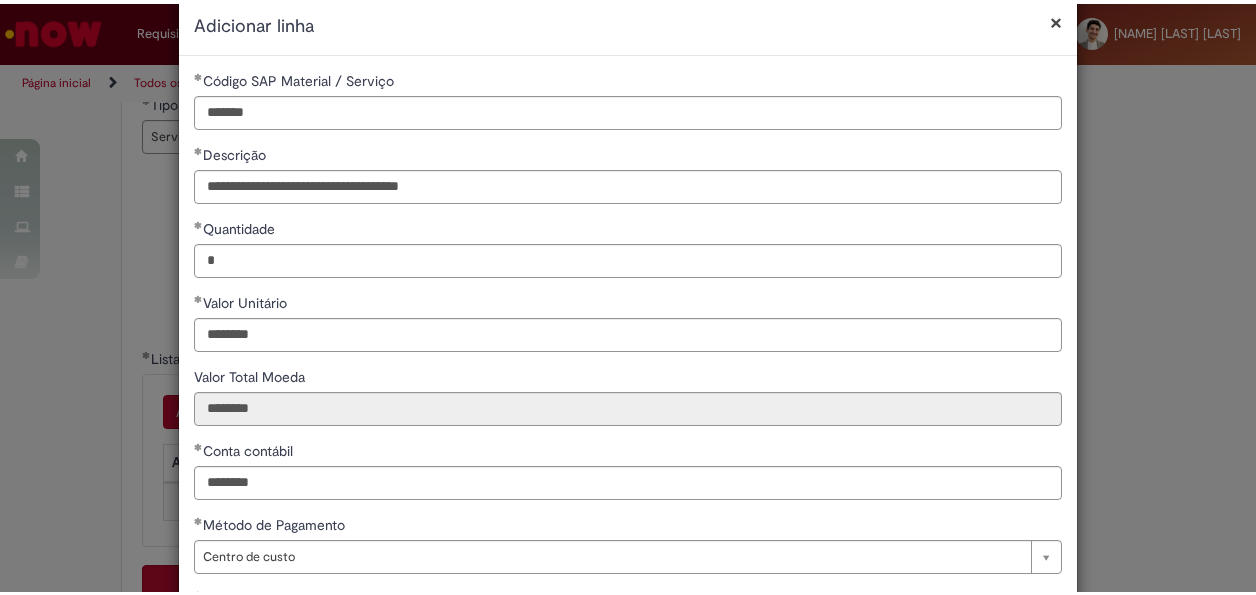 scroll, scrollTop: 0, scrollLeft: 0, axis: both 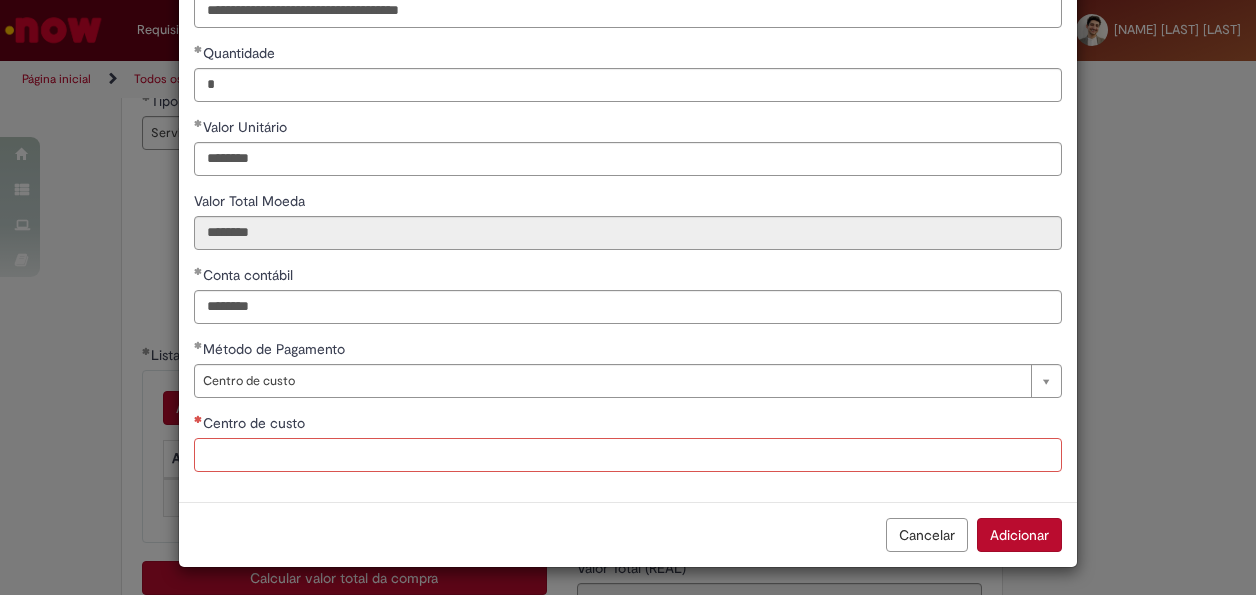 click on "Centro de custo" at bounding box center [628, 455] 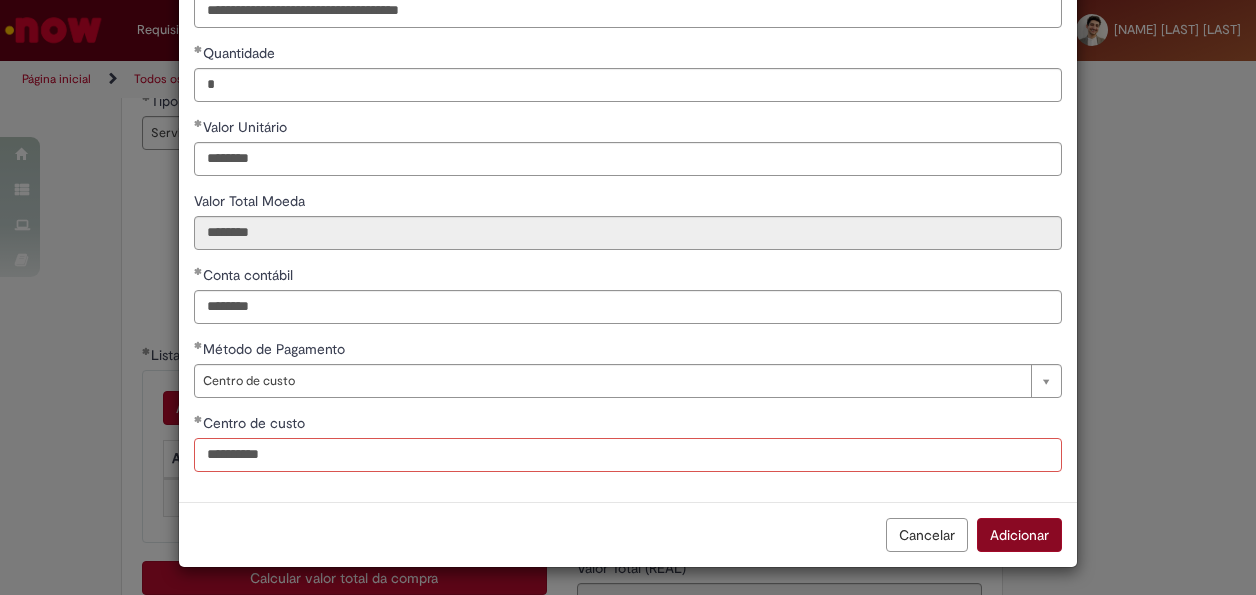 type on "**********" 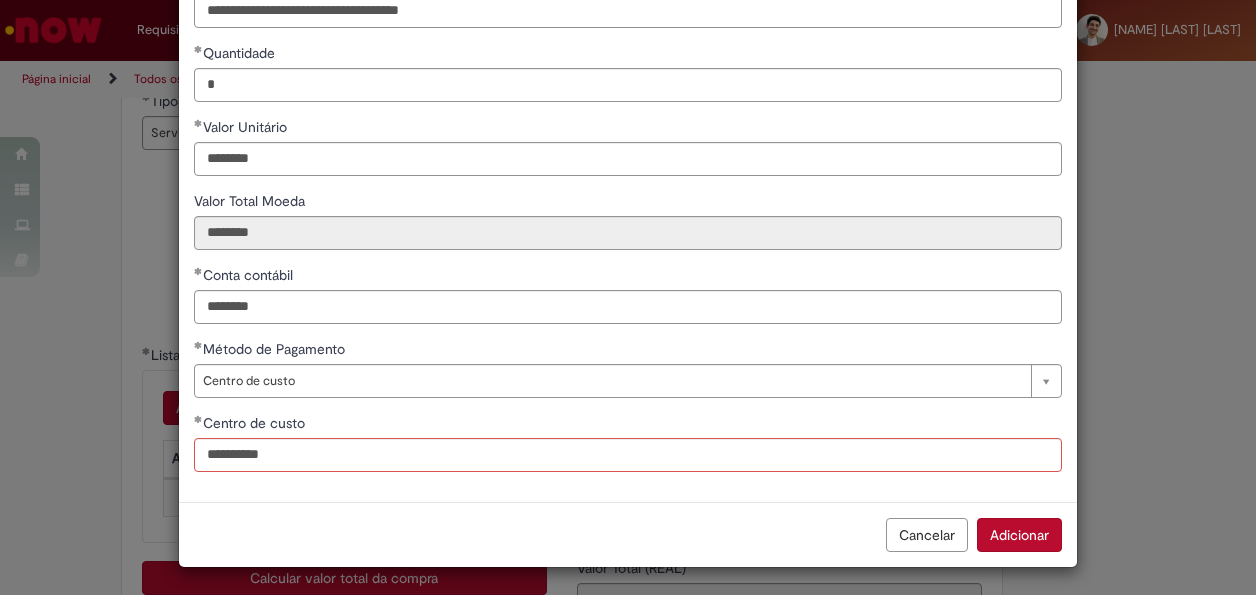 click on "Adicionar" at bounding box center (1019, 535) 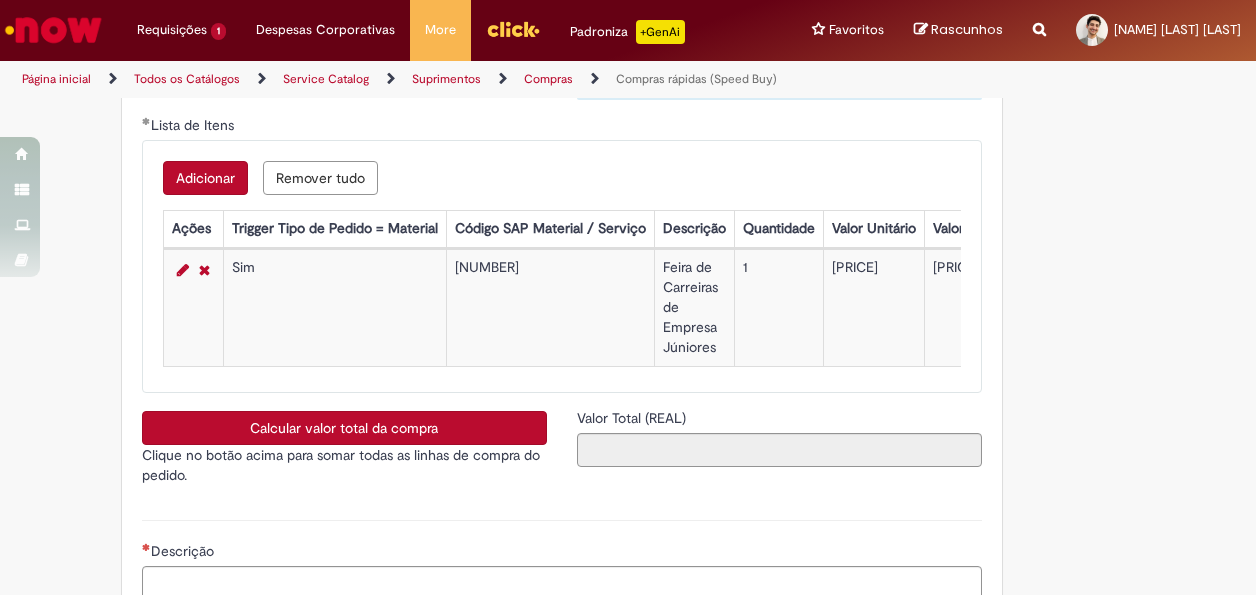 scroll, scrollTop: 3300, scrollLeft: 0, axis: vertical 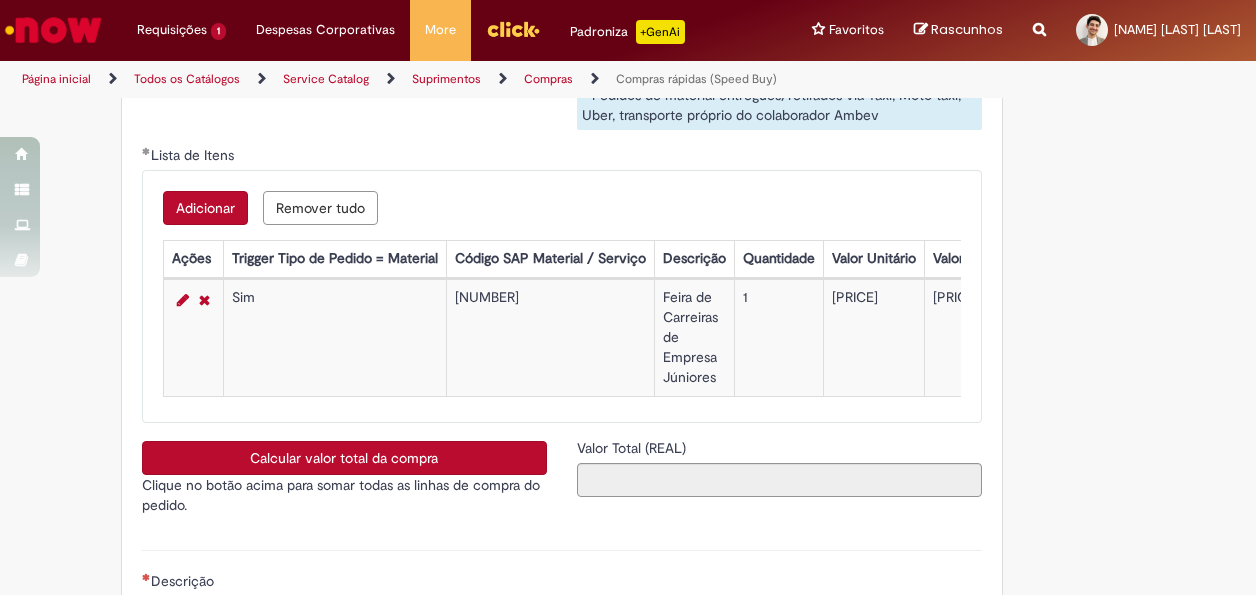 click on "Obrigatório um anexo.
Adicionar a Favoritos
Compras rápidas (Speed Buy)
Chamado destinado para a geração de pedido de compra de indiretos.
O Speed buy é a ferramenta oficial para a geração de pedidos de compra que atenda aos seguintes requisitos:
Compras de material e serviço indiretos
Compras inferiores a R$13.000 *
Compras com fornecedores nacionais
Compras de material sem contrato ativo no SAP para o centro solicitado
* Essa cota é referente ao tipo de solicitação padrão de Speed buy. Os chamados com cotas especiais podem possuir valores divergentes.
Regras de Utilização
No campo “Tipo de Solicitação” selecionar a opção correspondente a sua unidade de negócio.
Solicitação Padrão de Speed buy:
Fábricas, centros de Excelência e de Distribuição:  habilitado para todos usuários ambev
Ativos   de TI:" at bounding box center (628, -1115) 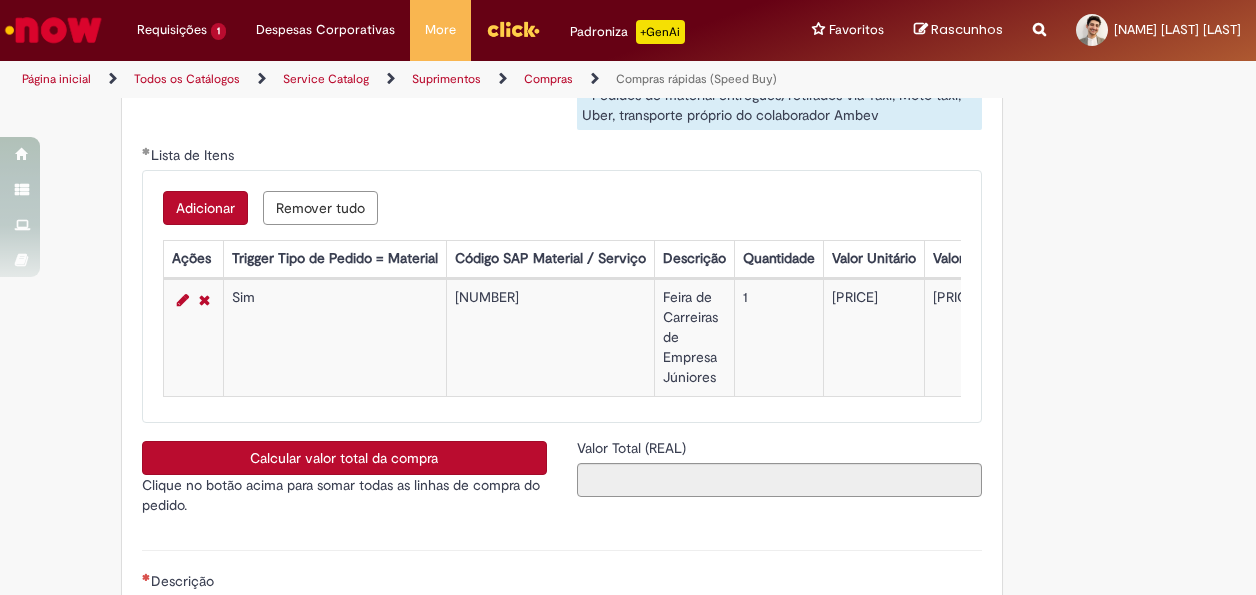 click on "Calcular valor total da compra" at bounding box center [344, 458] 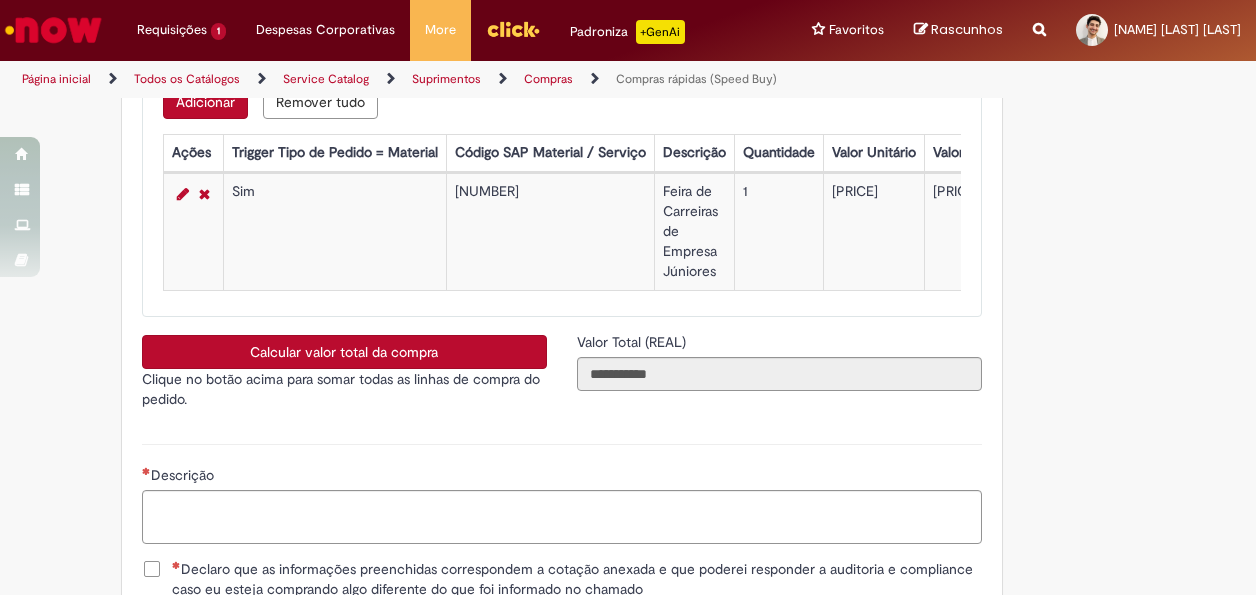 scroll, scrollTop: 3500, scrollLeft: 0, axis: vertical 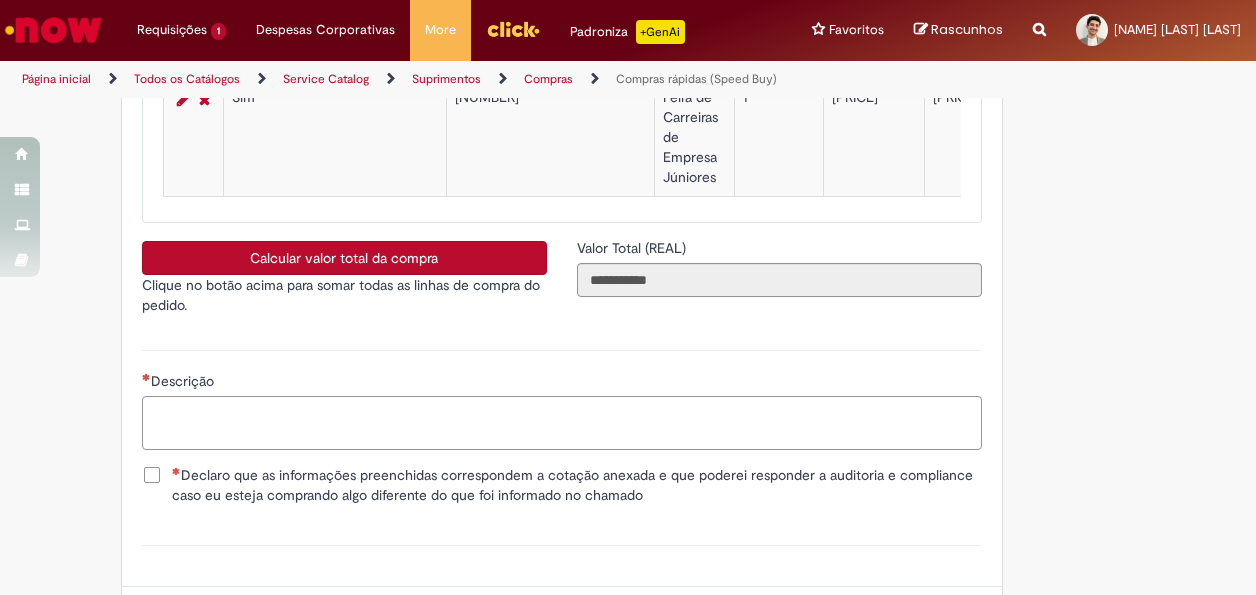 click on "Descrição" at bounding box center [562, 422] 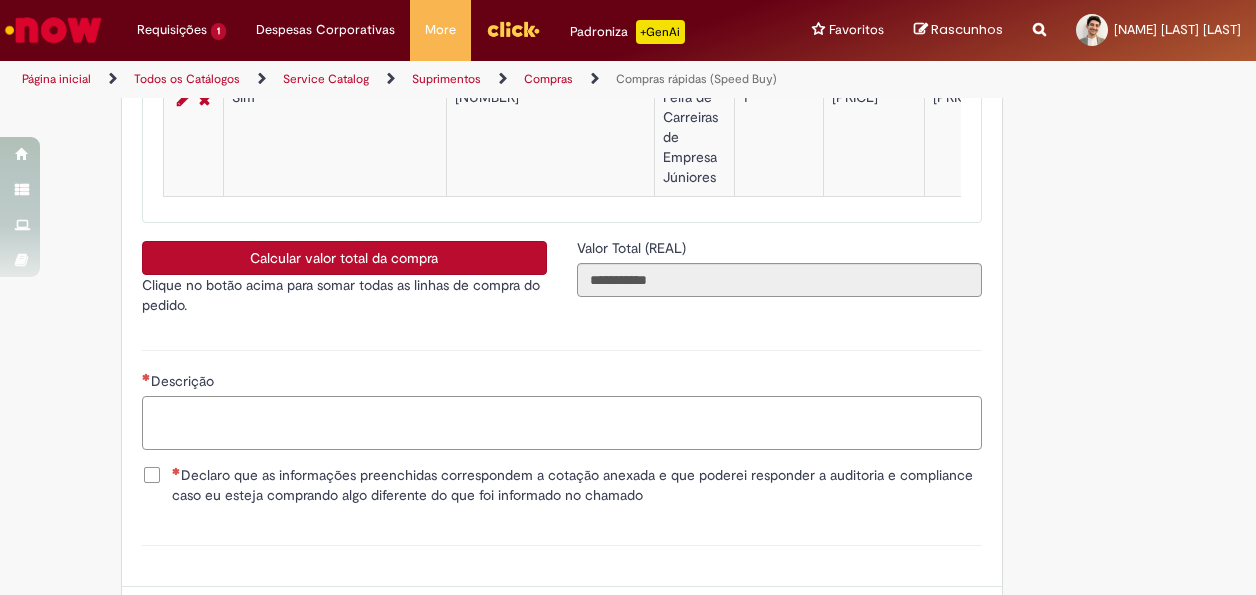 type on "*" 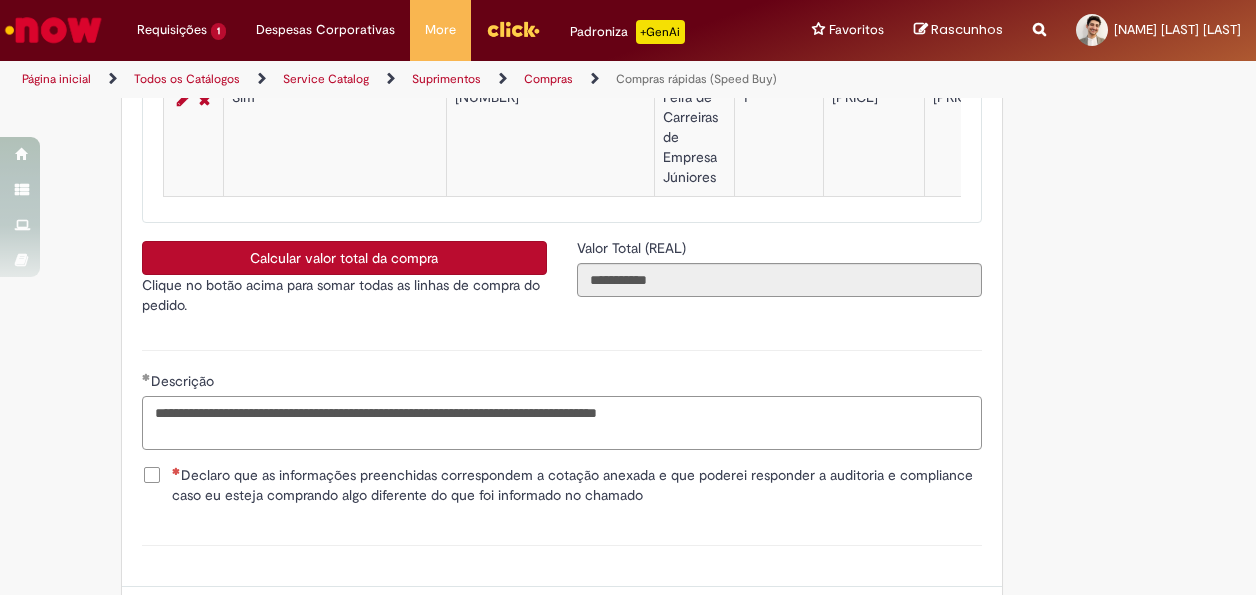 type on "**********" 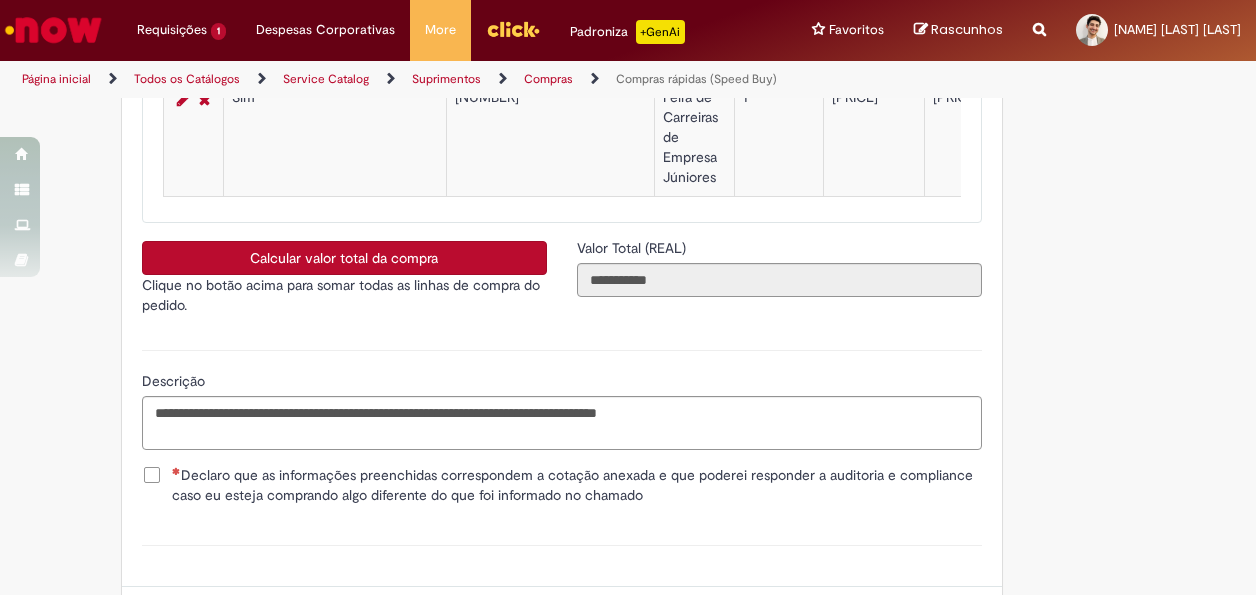click on "Declaro que as informações preenchidas correspondem a cotação anexada e que poderei responder a auditoria e compliance caso eu esteja comprando algo diferente do que foi informado no chamado" at bounding box center (577, 485) 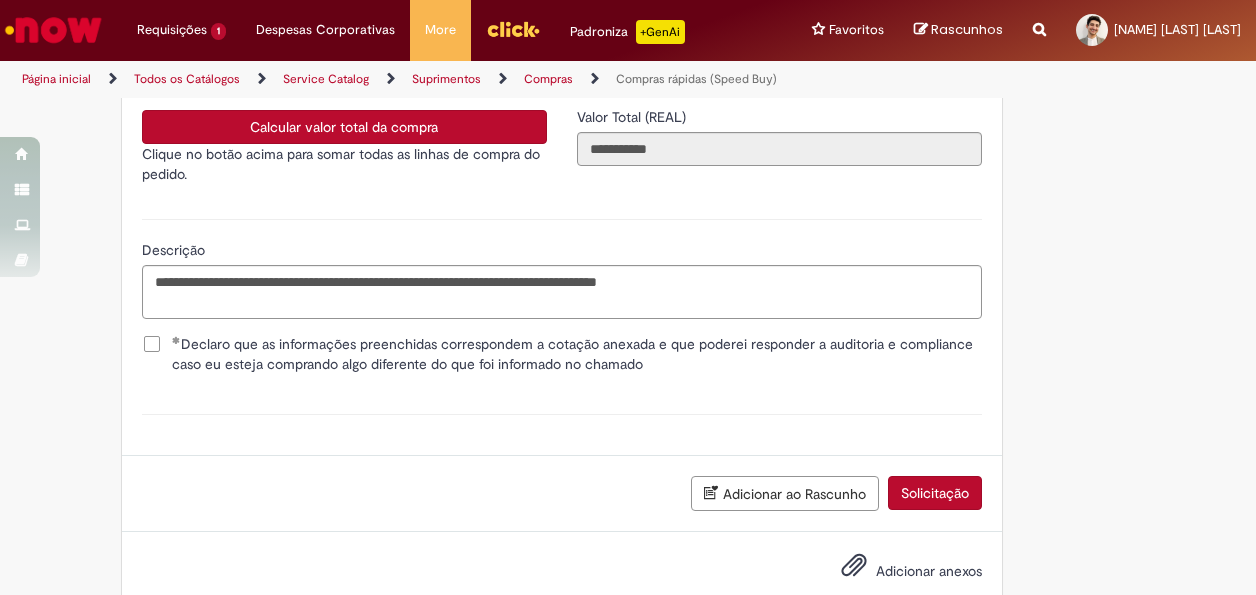 scroll, scrollTop: 3693, scrollLeft: 0, axis: vertical 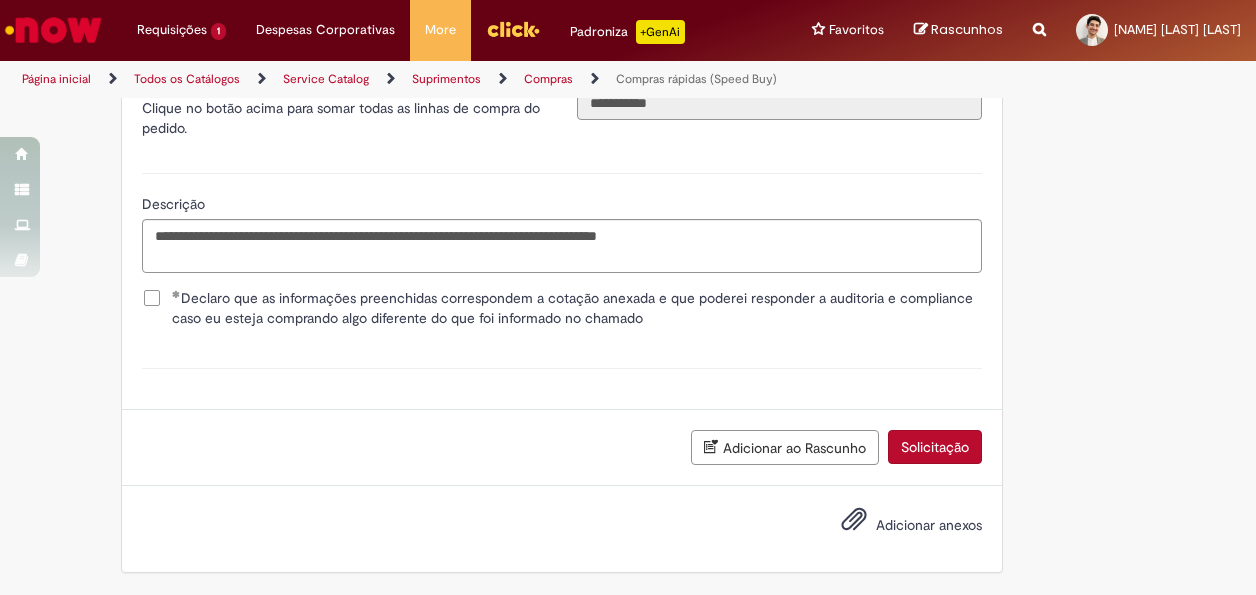 click on "Adicionar anexos" at bounding box center (929, 525) 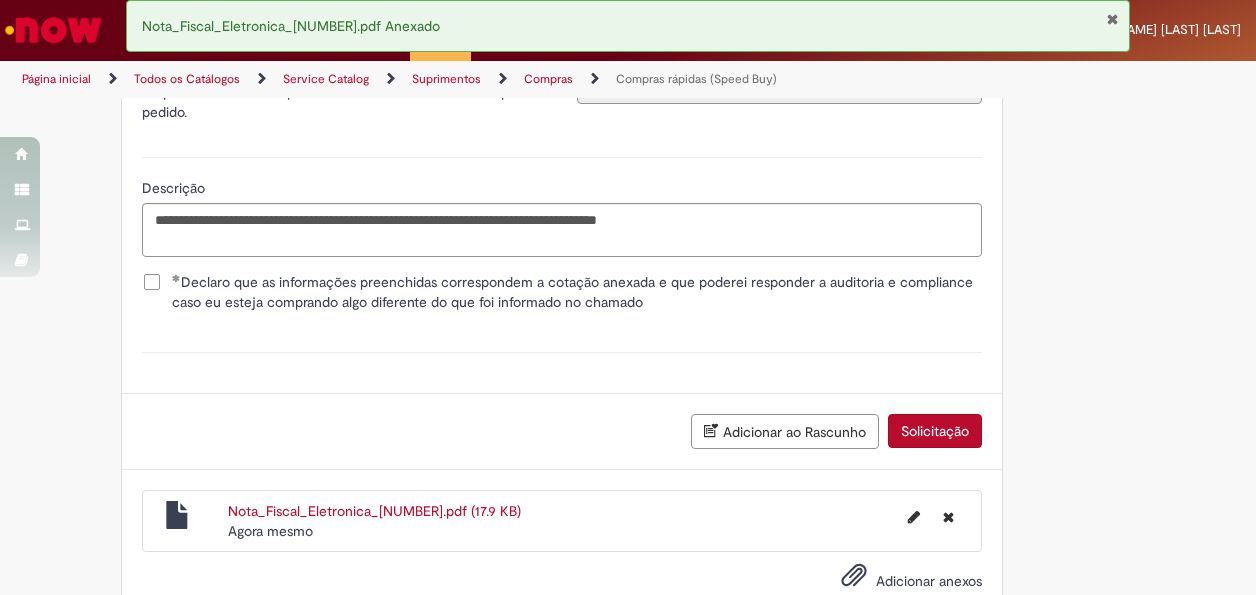 scroll, scrollTop: 3764, scrollLeft: 0, axis: vertical 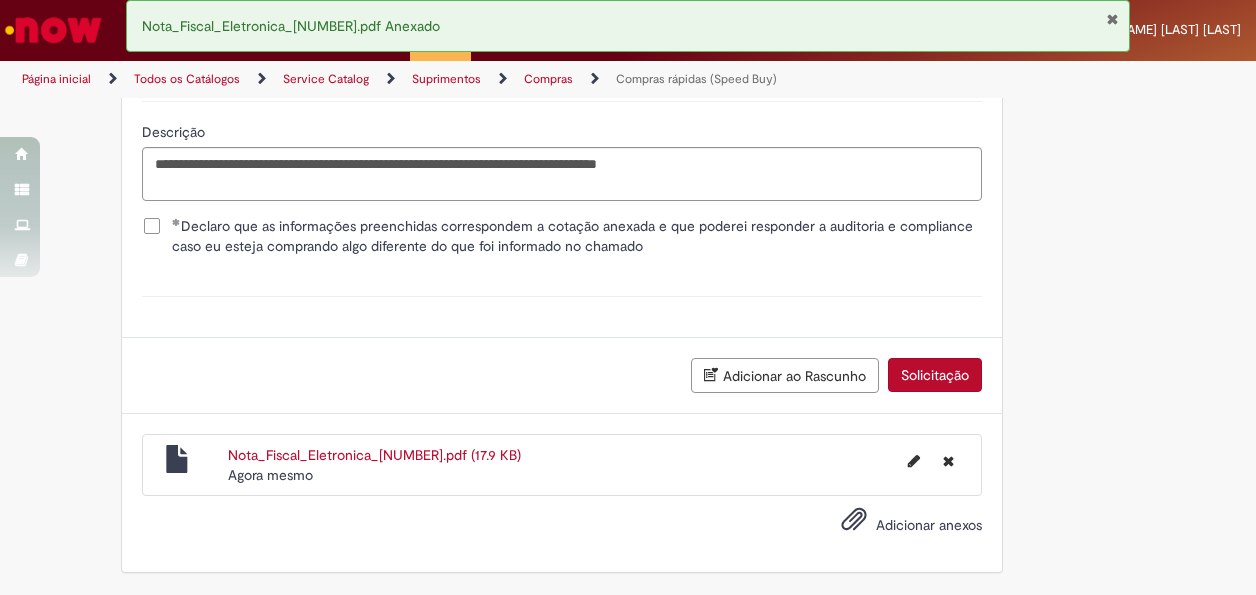 click on "Solicitação" at bounding box center (935, 375) 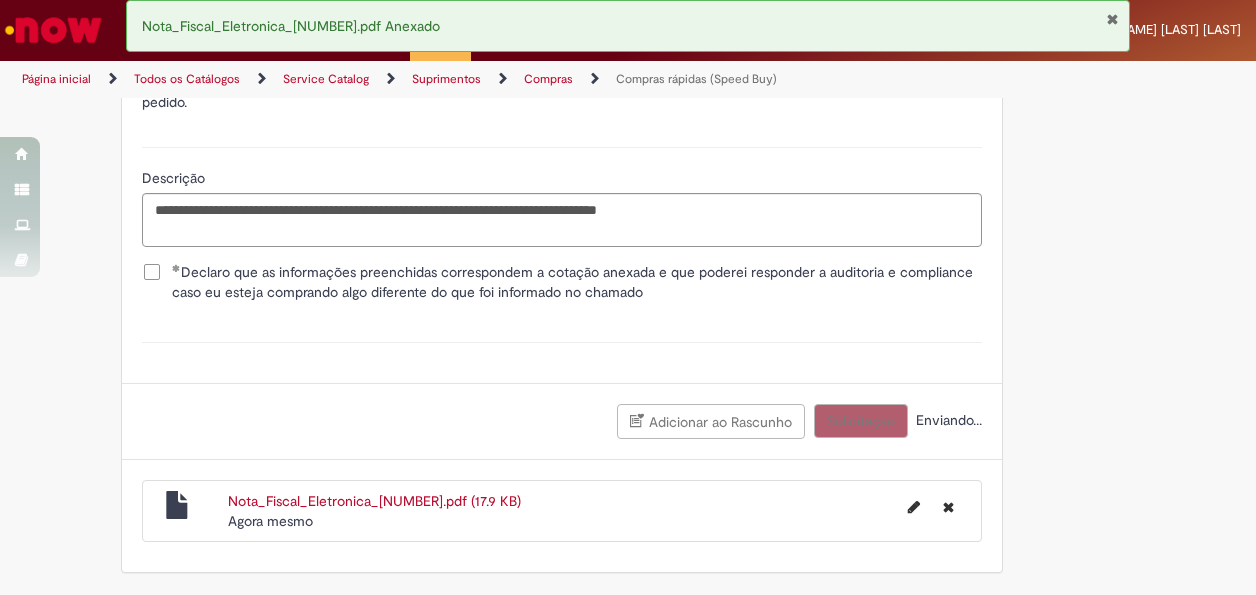 scroll, scrollTop: 3719, scrollLeft: 0, axis: vertical 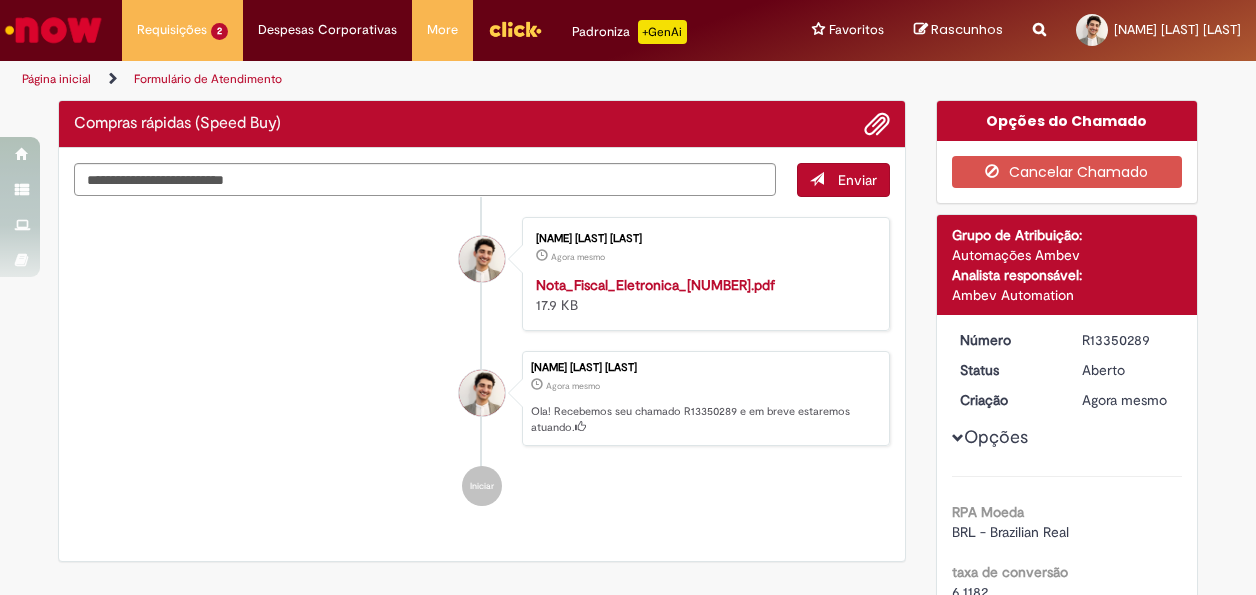 drag, startPoint x: 1064, startPoint y: 336, endPoint x: 1160, endPoint y: 331, distance: 96.13012 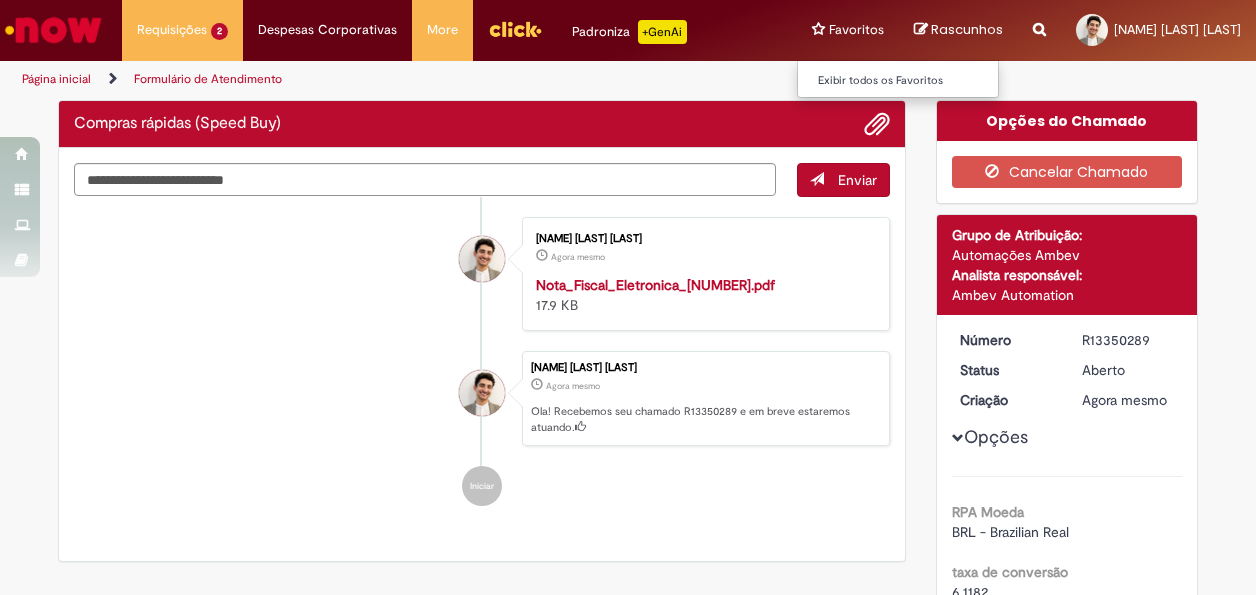 copy on "R13350289" 